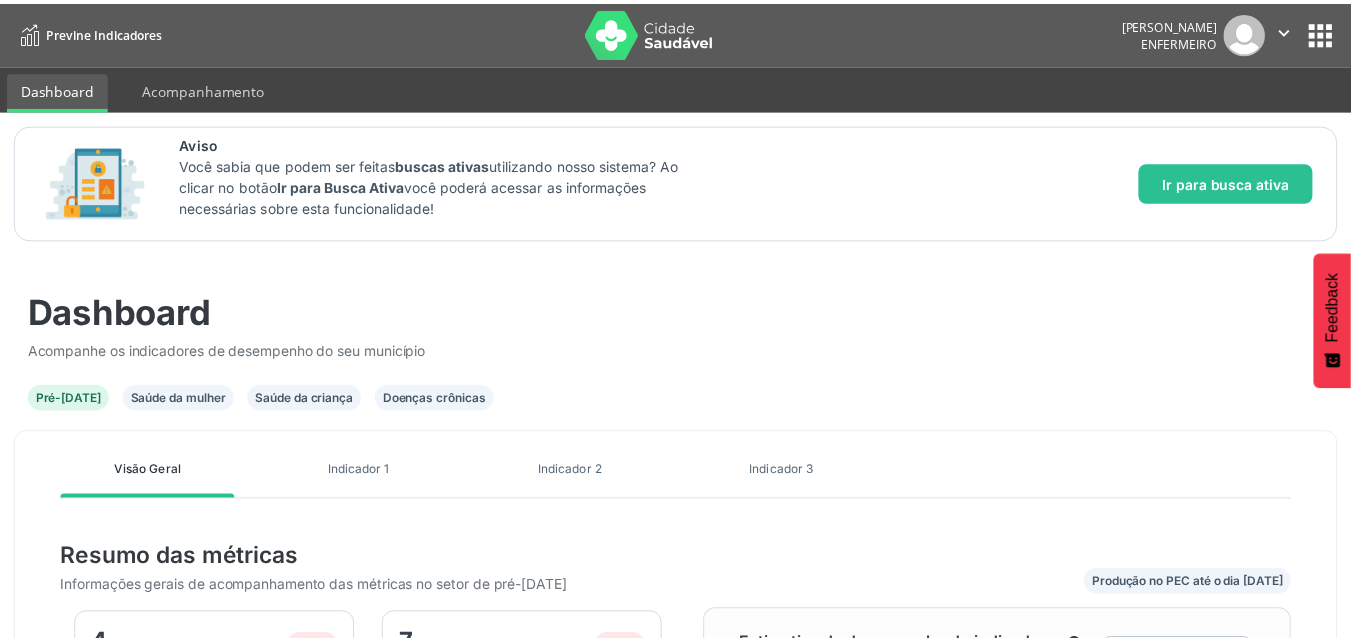 scroll, scrollTop: 0, scrollLeft: 0, axis: both 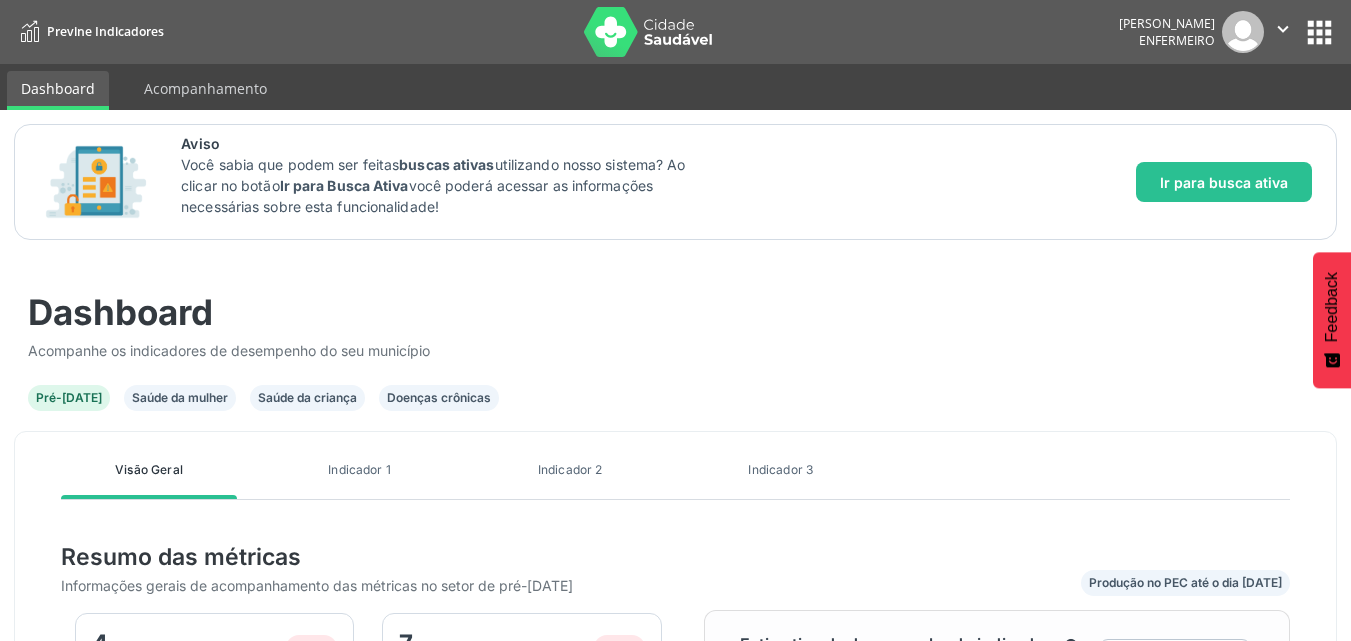 click on "Doenças crônicas" at bounding box center [439, 398] 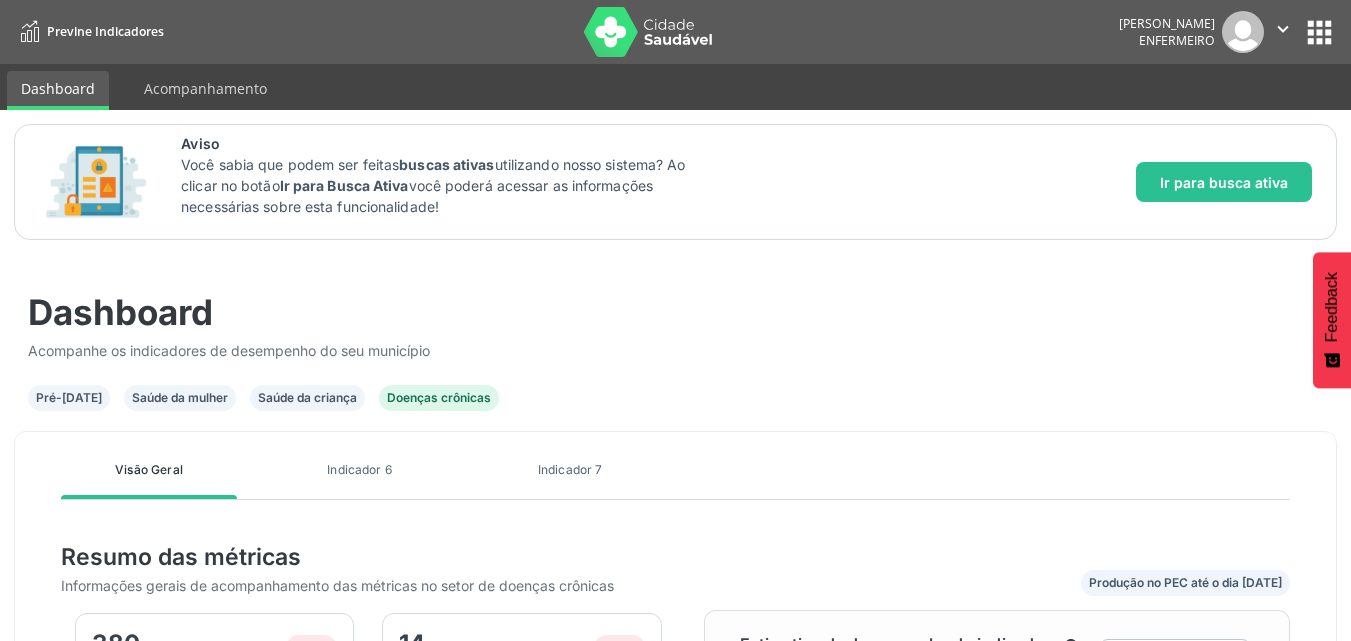 scroll, scrollTop: 999638, scrollLeft: 999415, axis: both 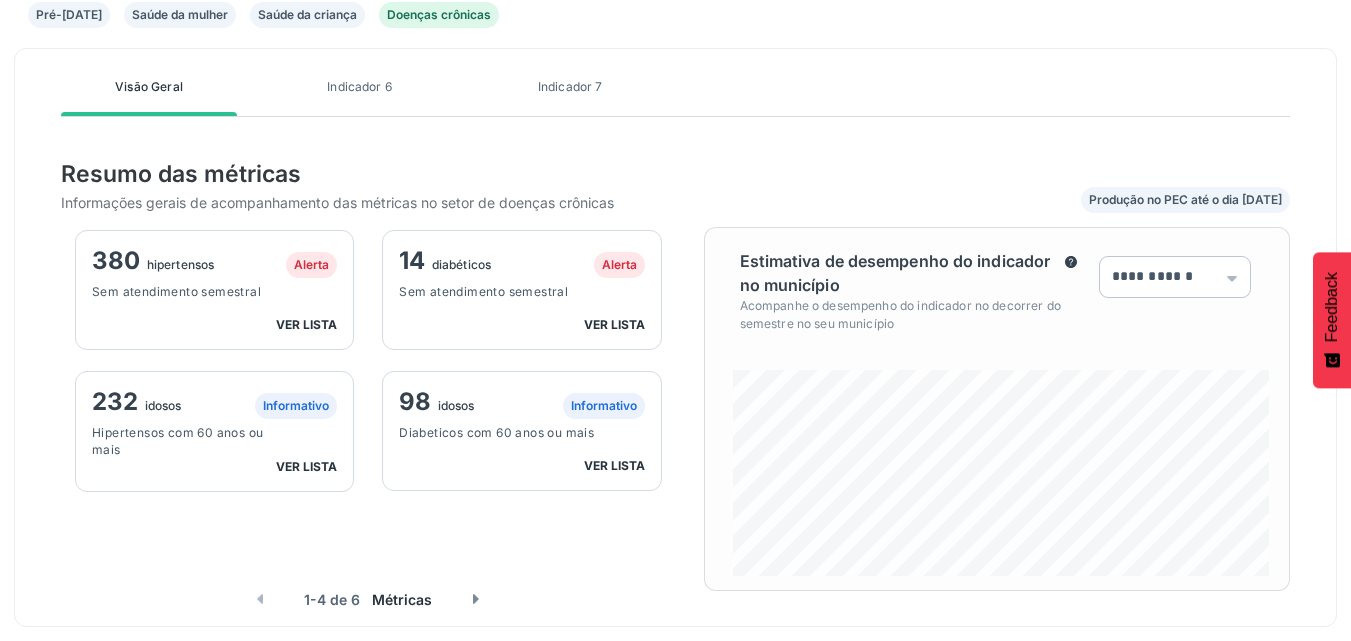 click on "380   hipertensos   Alerta
Sem atendimento semestral
ver lista" at bounding box center [214, 290] 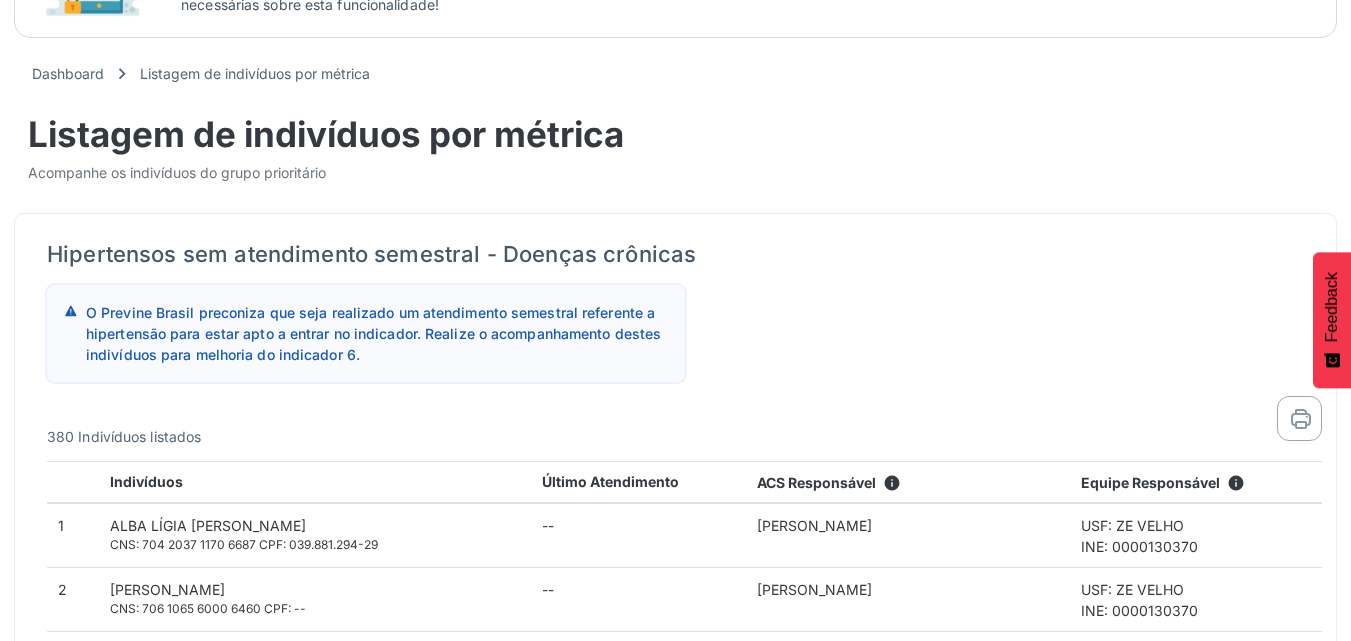 scroll, scrollTop: 0, scrollLeft: 0, axis: both 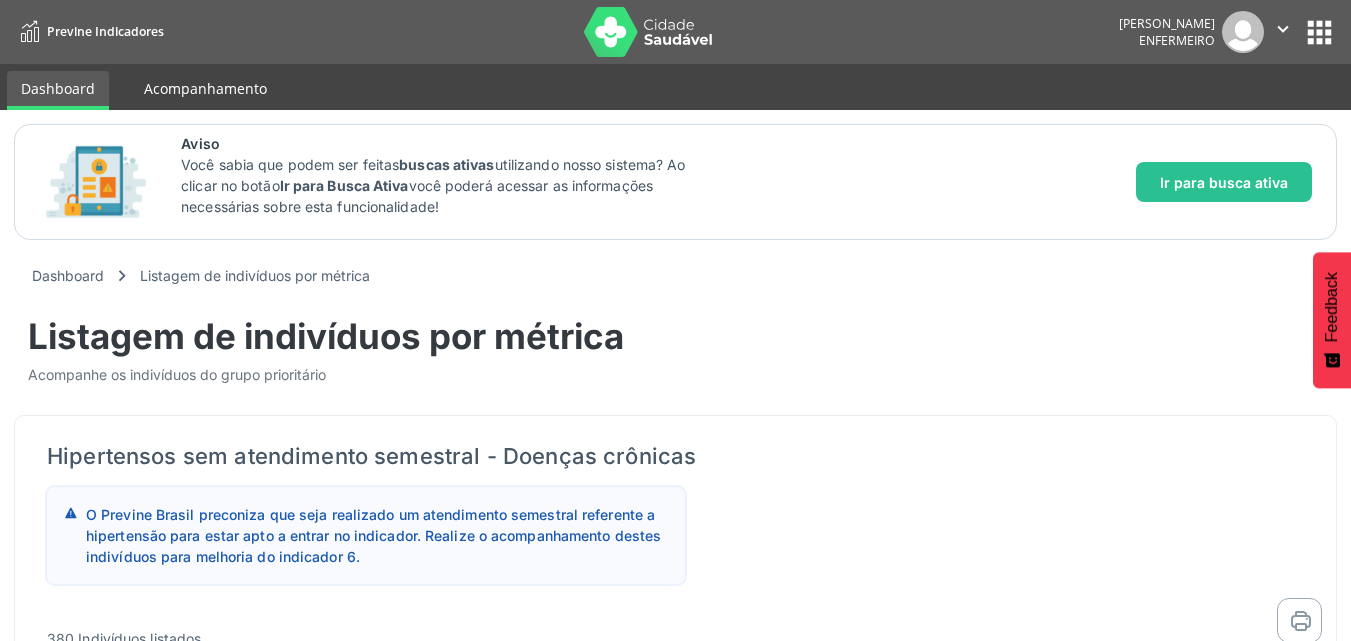 click on "Acompanhamento" at bounding box center [205, 88] 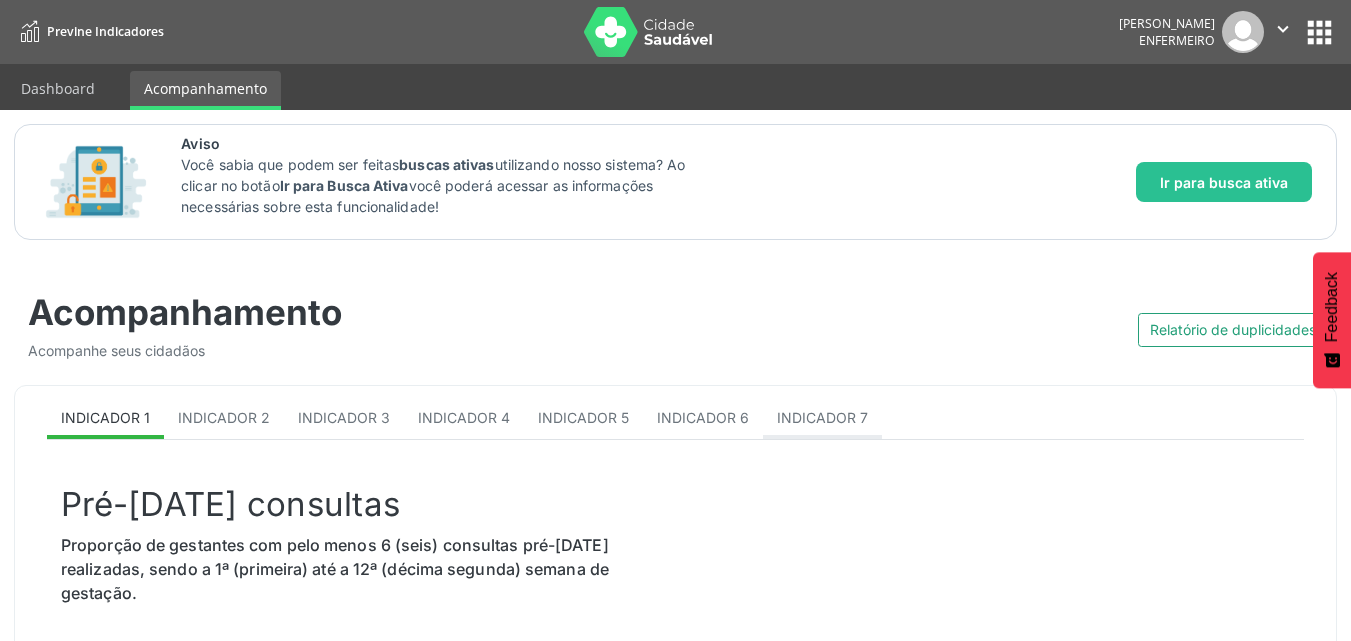 click on "Indicador 1
Indicador 2
Indicador 3
Indicador 4
Indicador 5
Indicador 6
Indicador 7
Pré-[DATE] consultas
Proporção de gestantes com pelo menos 6 (seis) consultas pré-[DATE] realizadas, sendo a 1ª (primeira) até a 12ª (décima segunda) semana de gestação.
person
Total de indivíduos do quadrimestre atual:
388
101
Indivíduos acompanhados
287
Indivíduos a serem acompanhados
information
0
Indivíduos não fazem mais parte do indicador
Listagem de indivíduos
Selecione os campos abaixo e vizualize uma lista equivalente as suas filtragens.
UBS
UBSF ZE VELHO         UBSF ZE VELHO
Nenhum resultado encontrado para: "   "
Não há nenhuma opção para ser exibida.
Equipe" at bounding box center [675, 998] 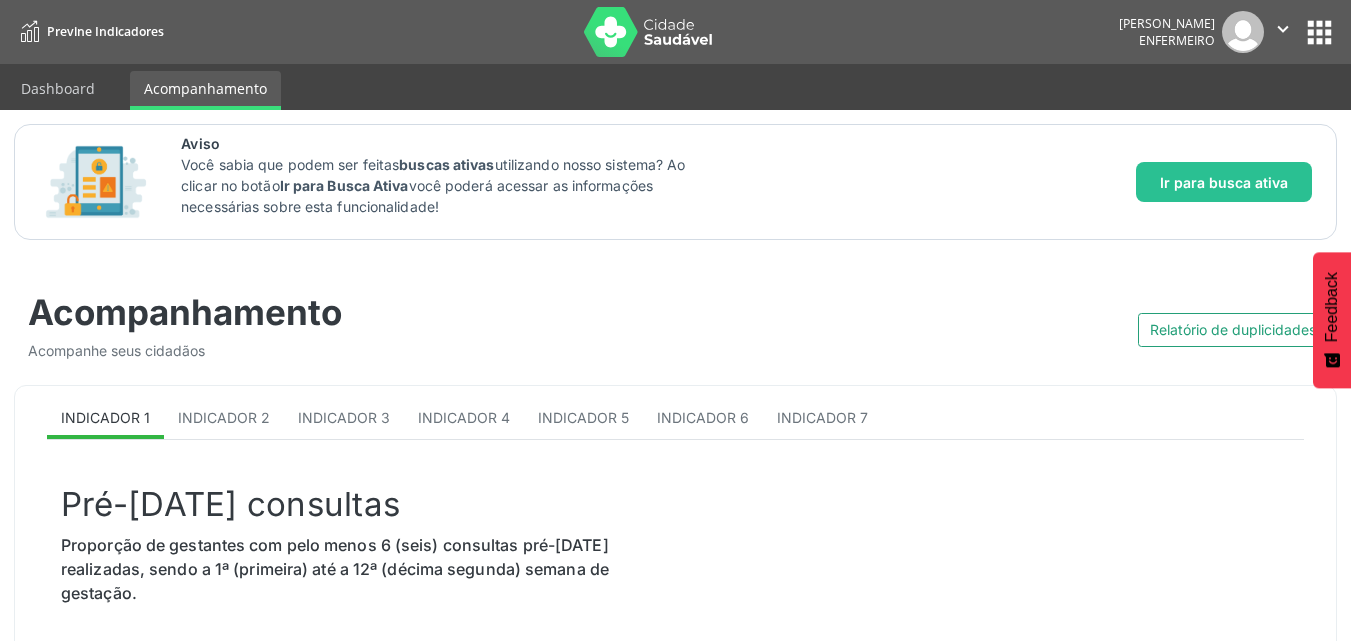 click on "Indicador 7" at bounding box center [822, 417] 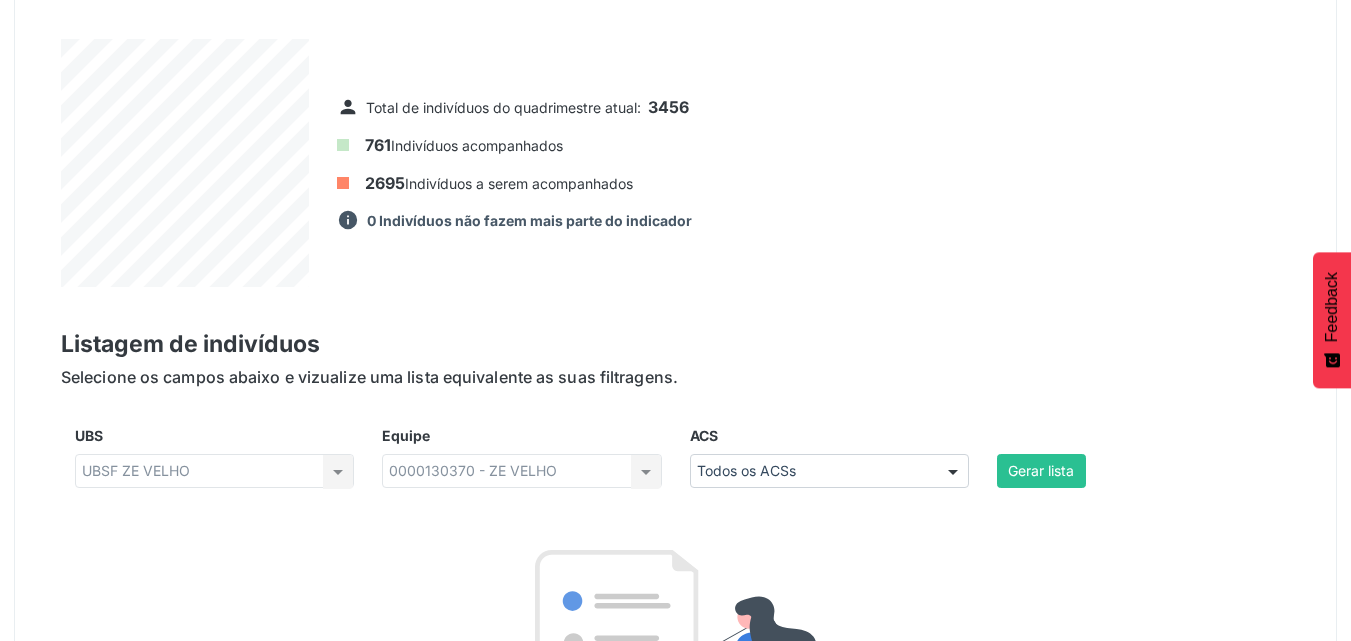 scroll, scrollTop: 700, scrollLeft: 0, axis: vertical 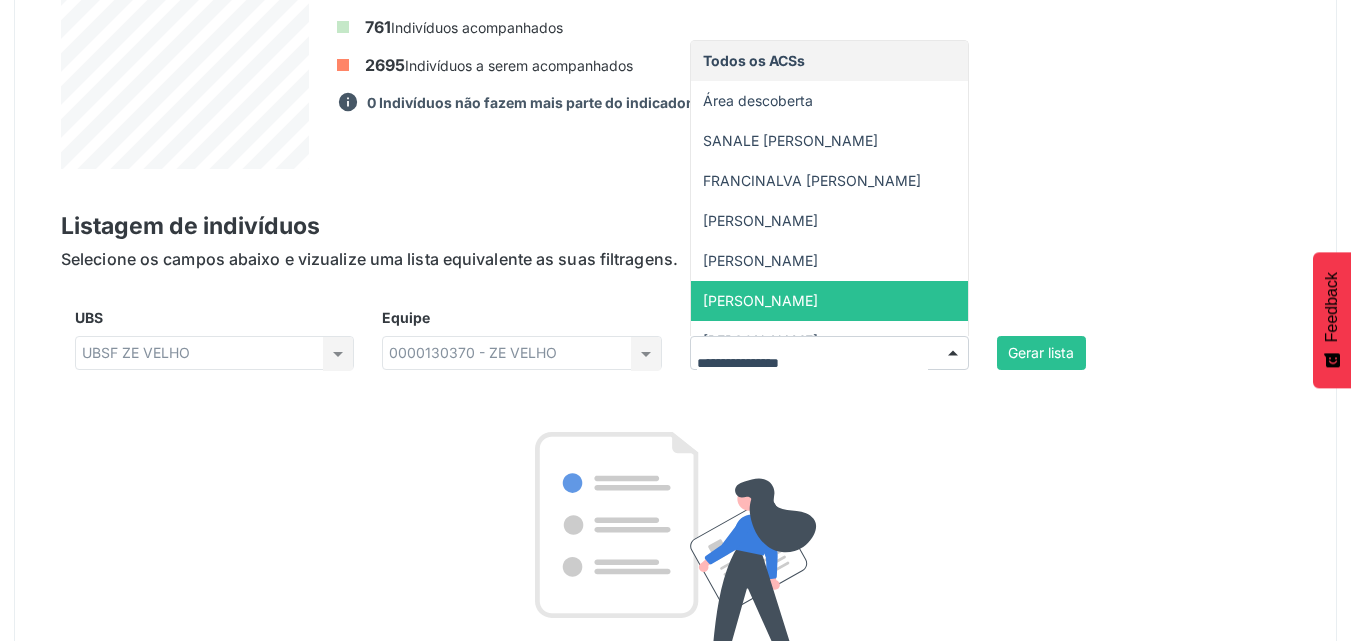 click on "Gerar lista" at bounding box center (1136, 345) 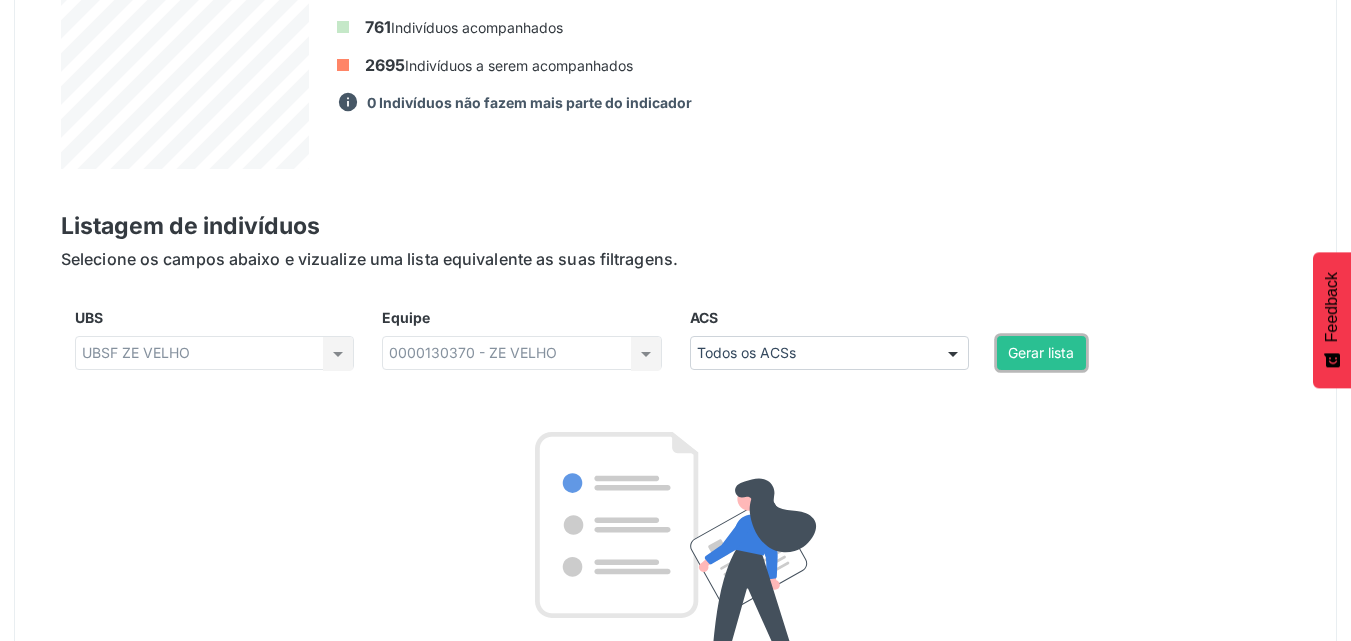 click on "Gerar lista" at bounding box center [1041, 353] 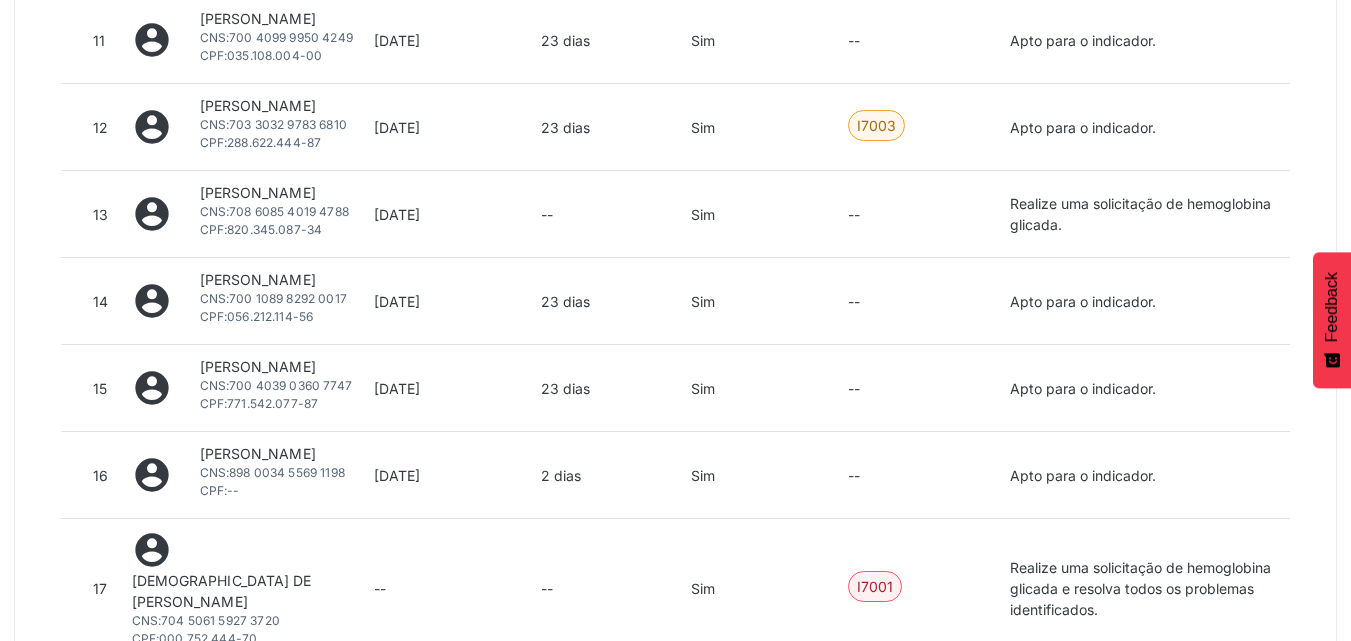 scroll, scrollTop: 2800, scrollLeft: 0, axis: vertical 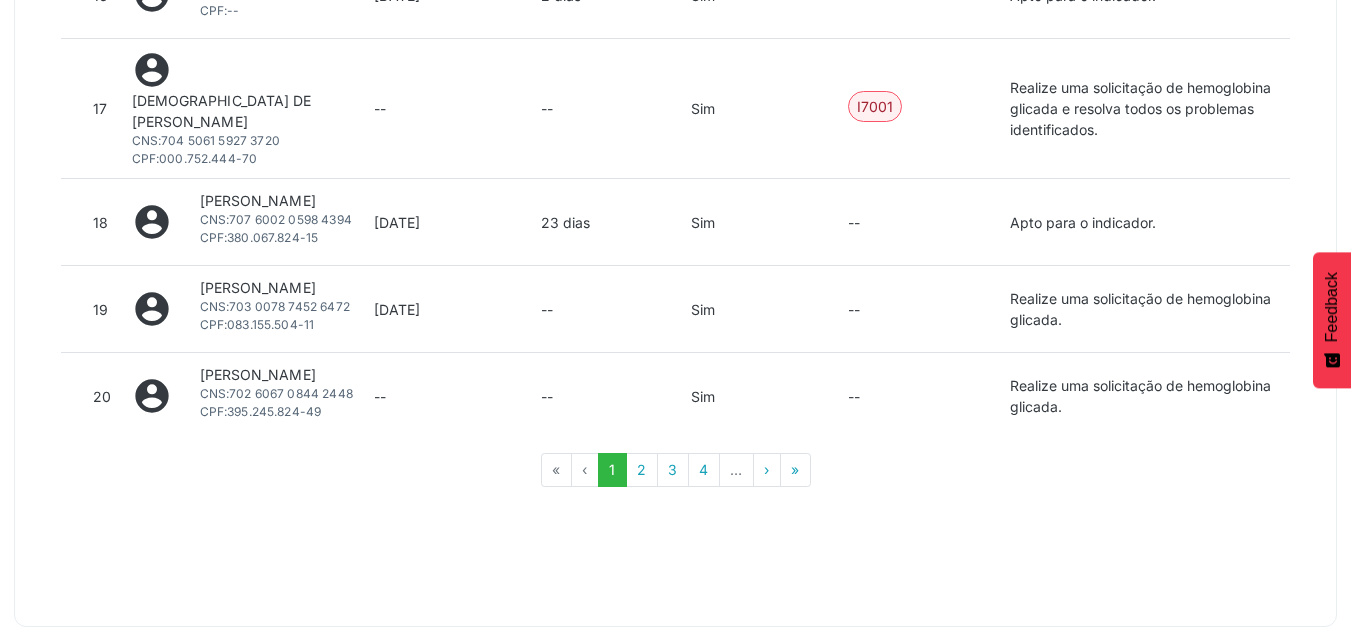 drag, startPoint x: 1006, startPoint y: 385, endPoint x: 1155, endPoint y: 399, distance: 149.65627 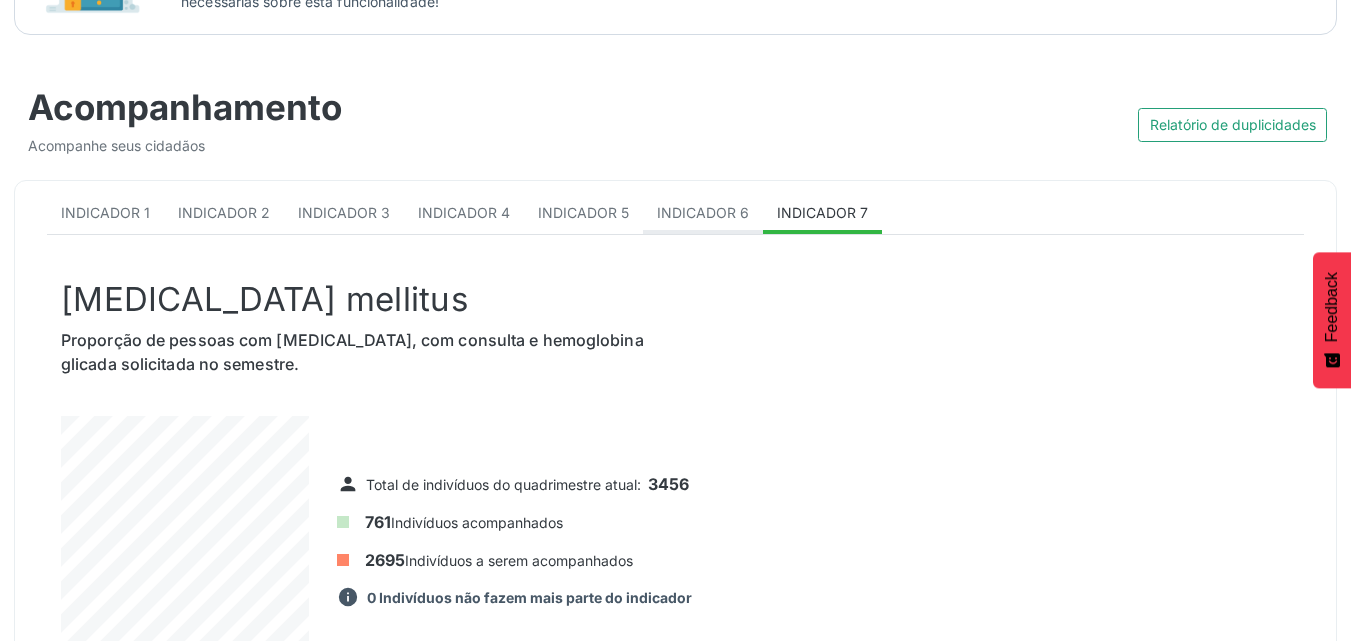 scroll, scrollTop: 200, scrollLeft: 0, axis: vertical 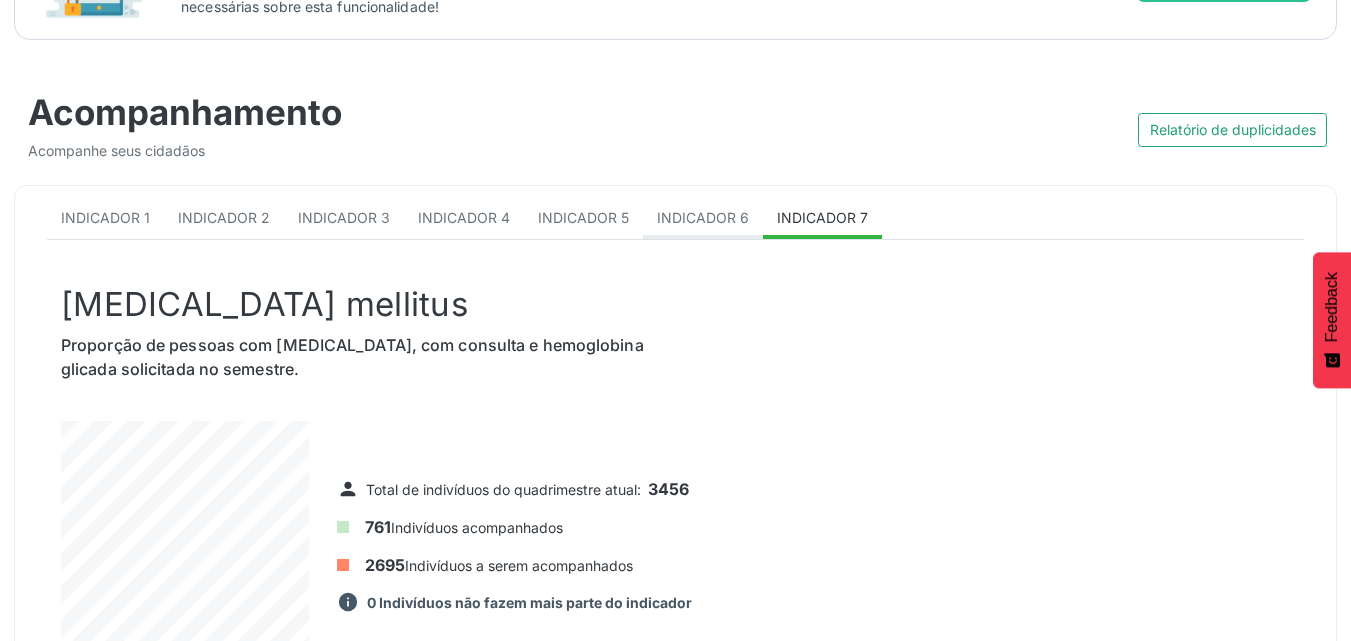 click on "Indicador 6" at bounding box center (703, 217) 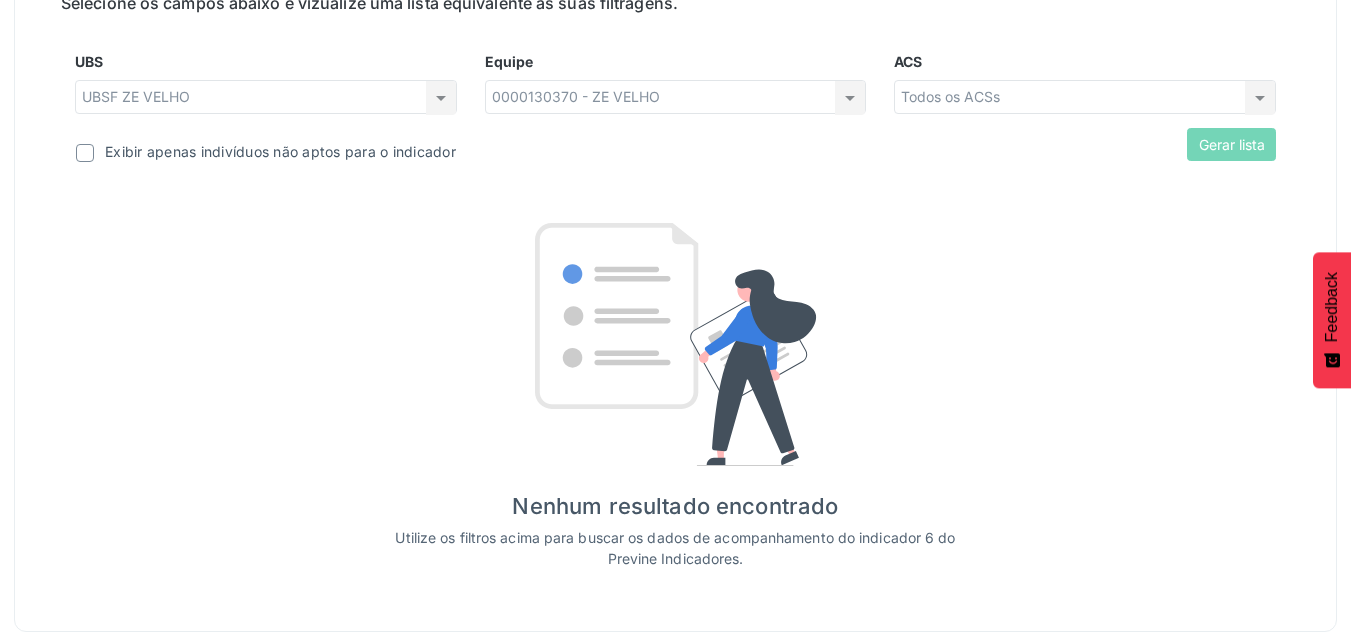 scroll, scrollTop: 961, scrollLeft: 0, axis: vertical 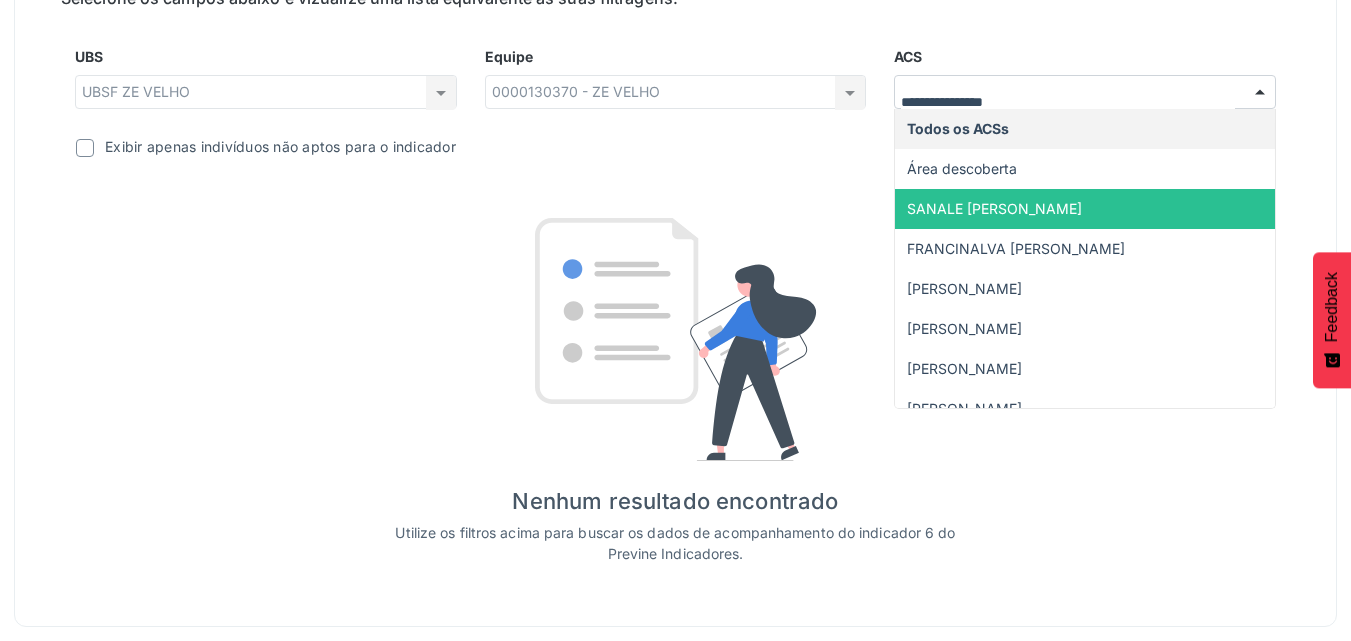click on "SANALE [PERSON_NAME]" at bounding box center (994, 208) 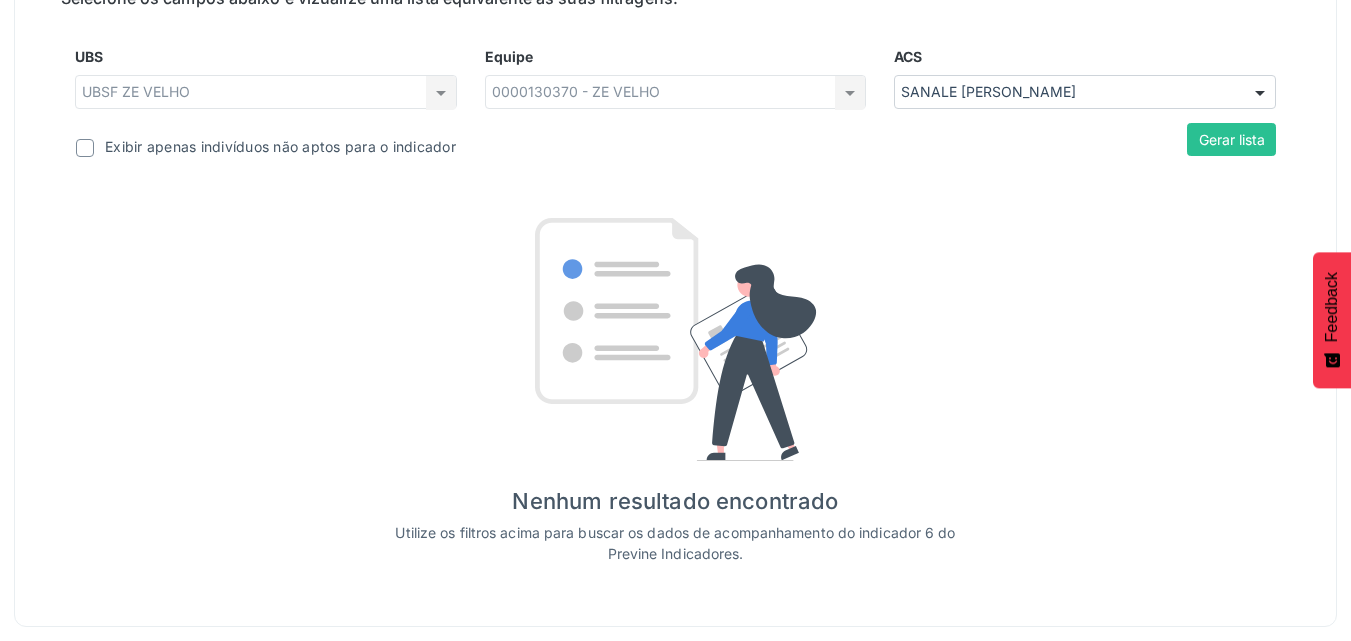 click on "Gerar lista" at bounding box center (1231, 147) 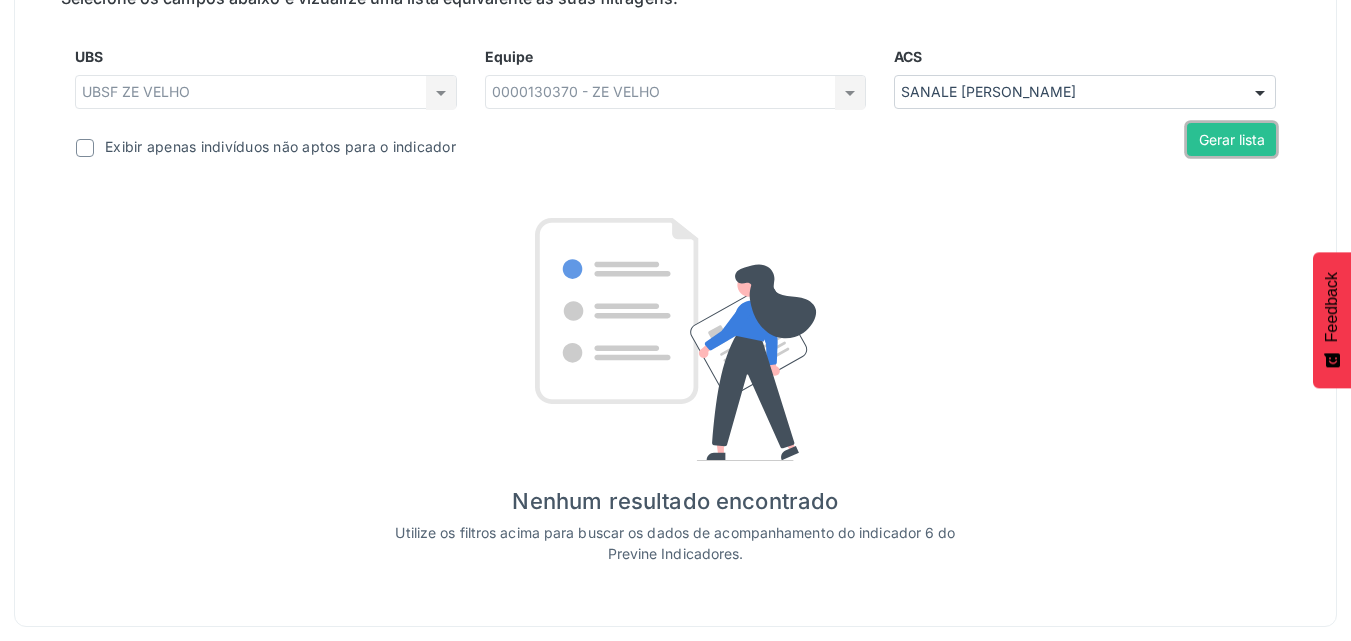 click on "Gerar lista" at bounding box center [1231, 140] 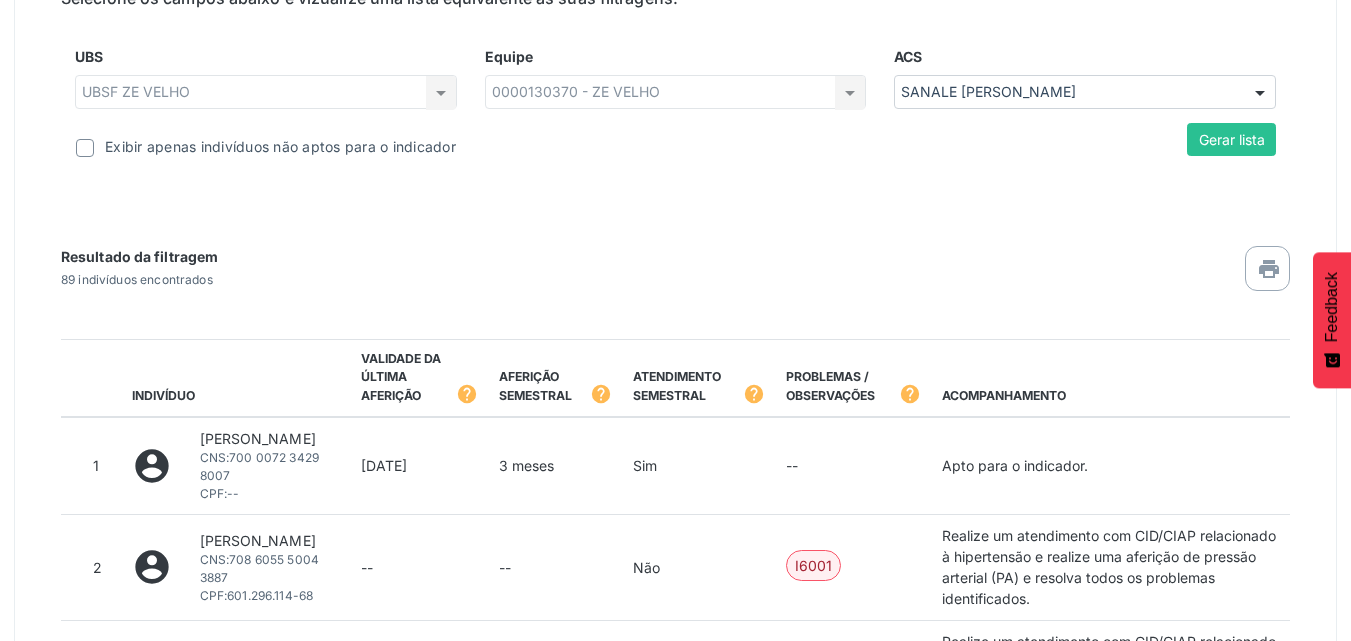 scroll, scrollTop: 1161, scrollLeft: 0, axis: vertical 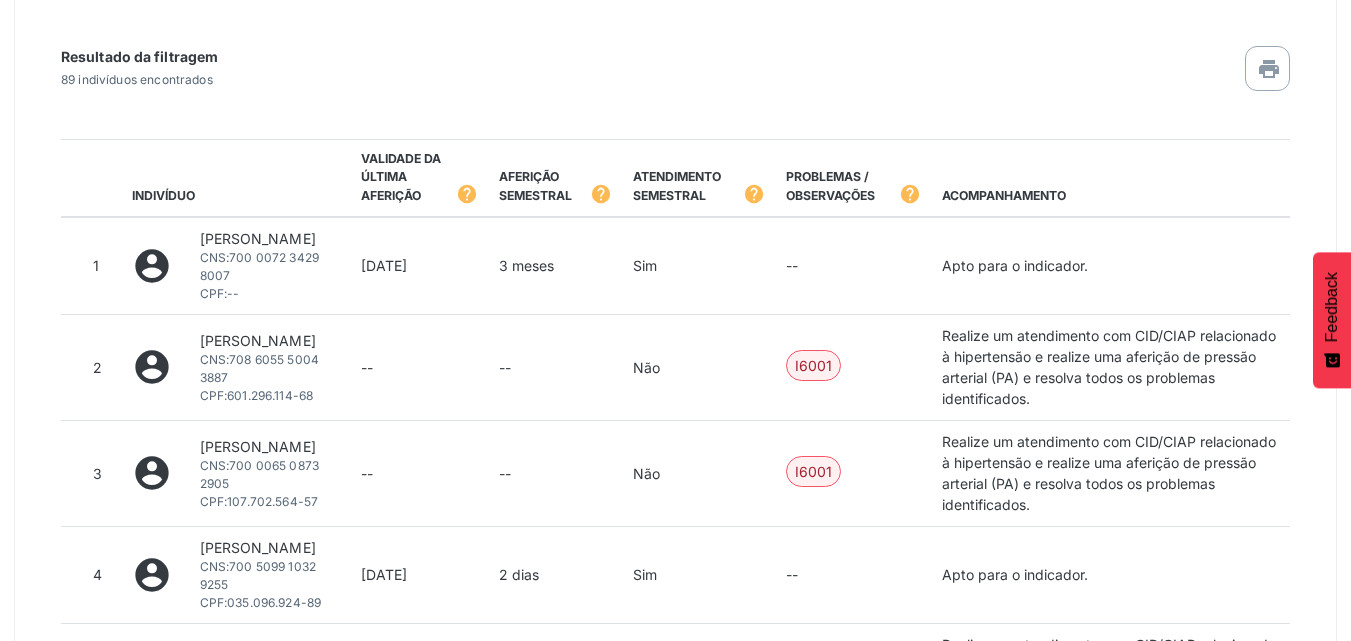 drag, startPoint x: 619, startPoint y: 285, endPoint x: 634, endPoint y: 290, distance: 15.811388 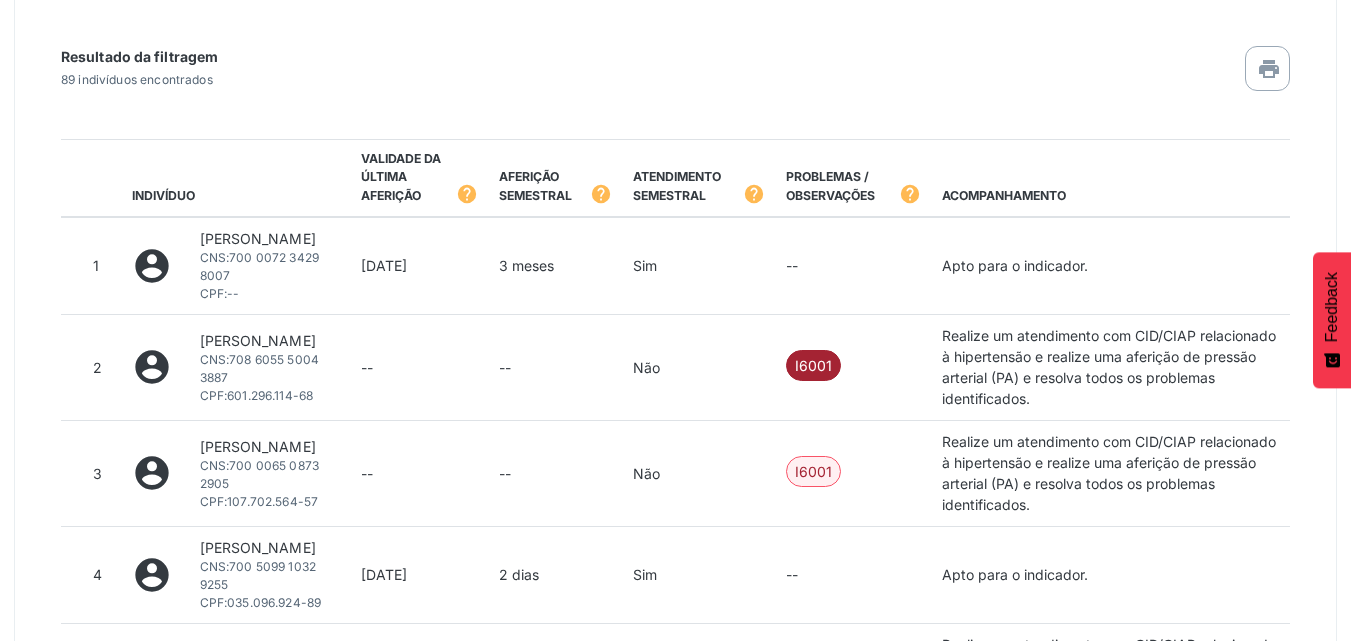 drag, startPoint x: 622, startPoint y: 431, endPoint x: 815, endPoint y: 437, distance: 193.09325 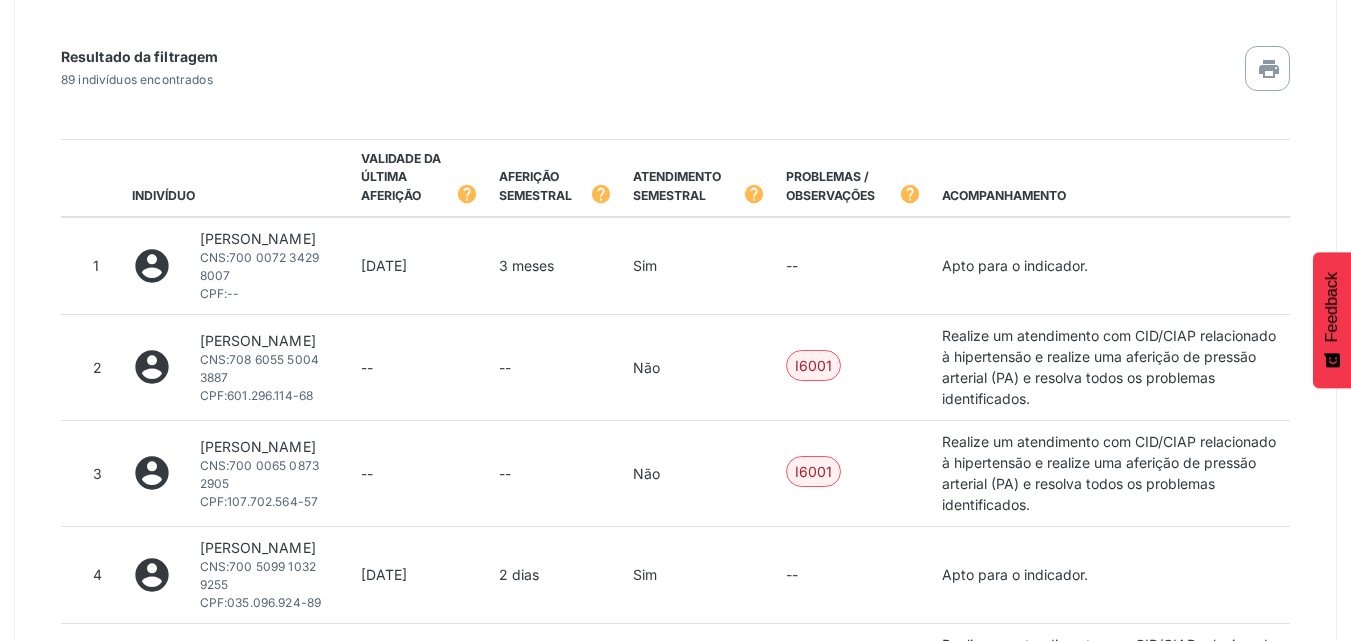 click on "I6001" at bounding box center (853, 367) 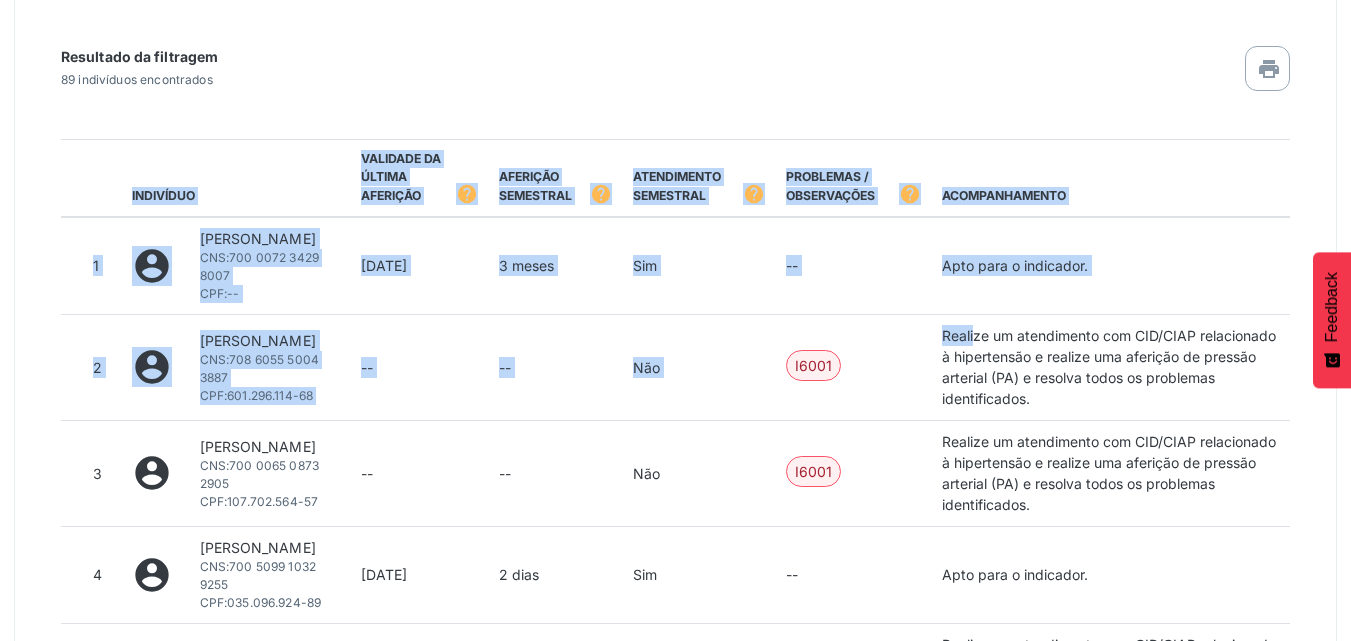 drag, startPoint x: 940, startPoint y: 411, endPoint x: 1342, endPoint y: 465, distance: 405.61066 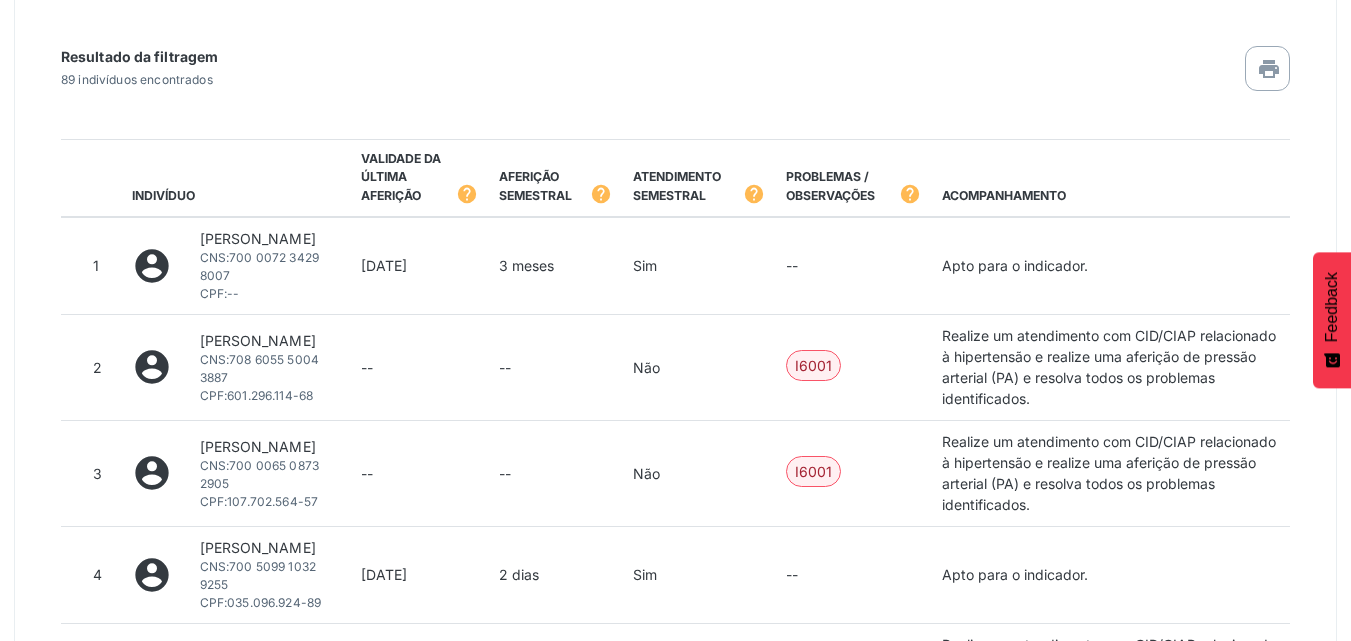 click on "[DATE]" at bounding box center (419, 266) 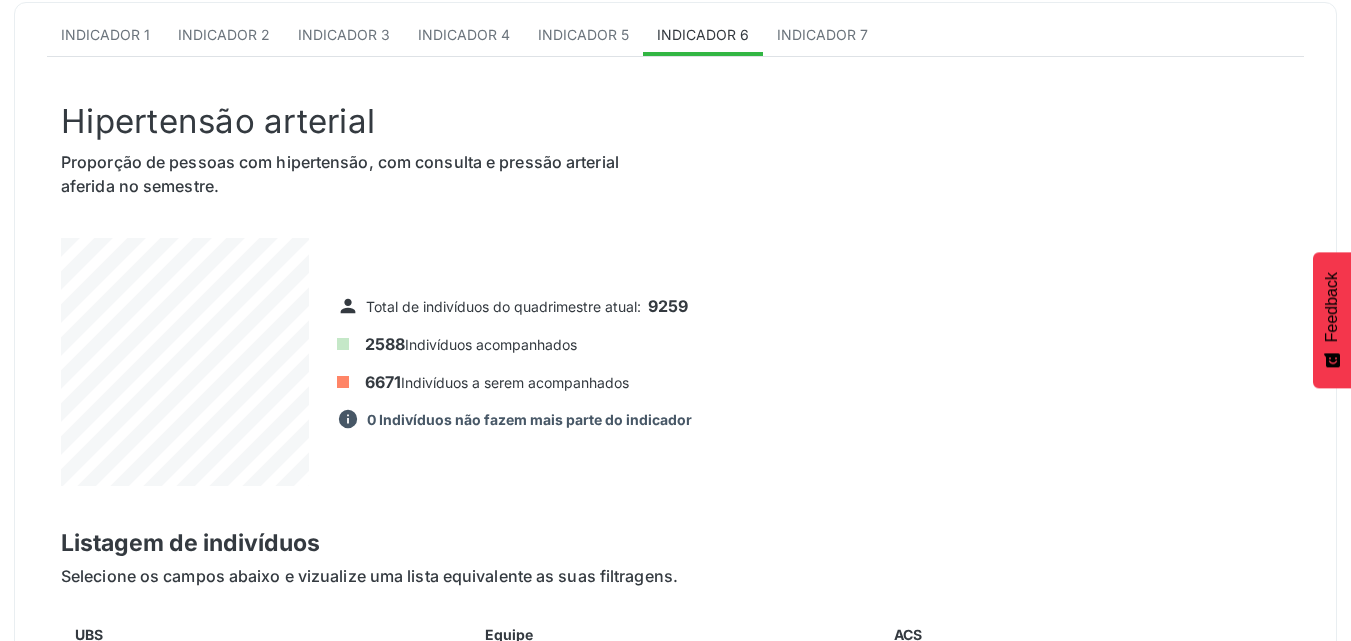 scroll, scrollTop: 0, scrollLeft: 0, axis: both 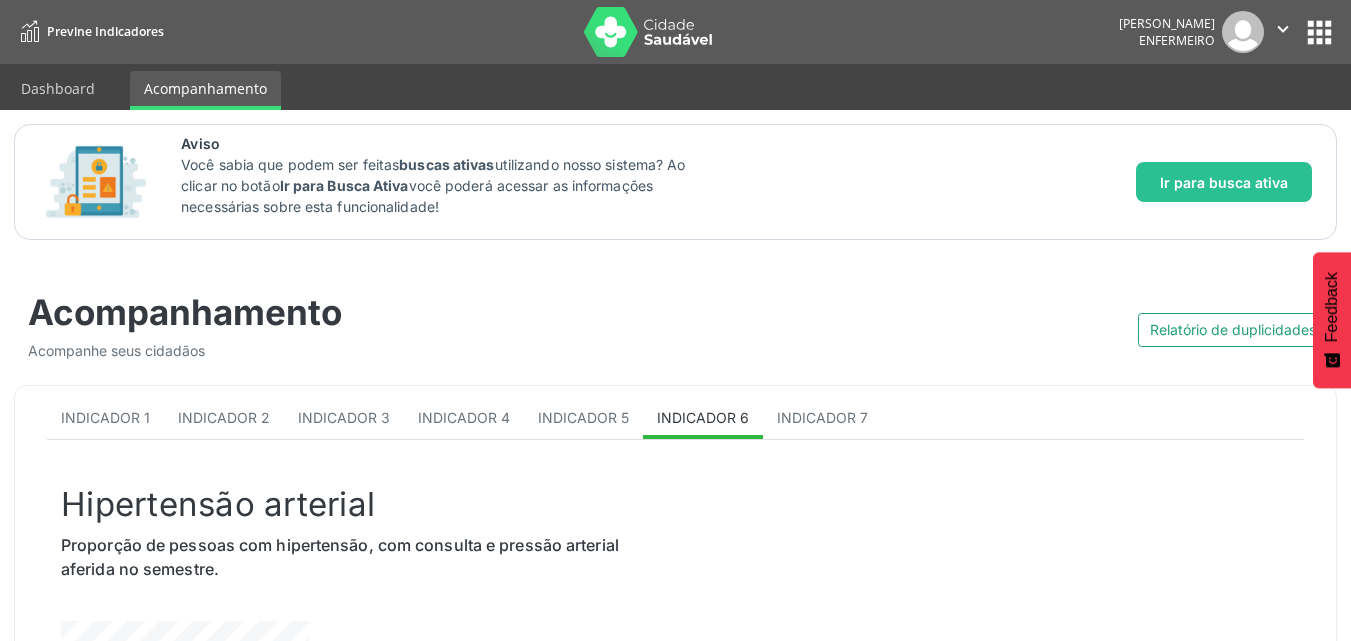 click on "Dashboard
Acompanhamento" at bounding box center (675, 87) 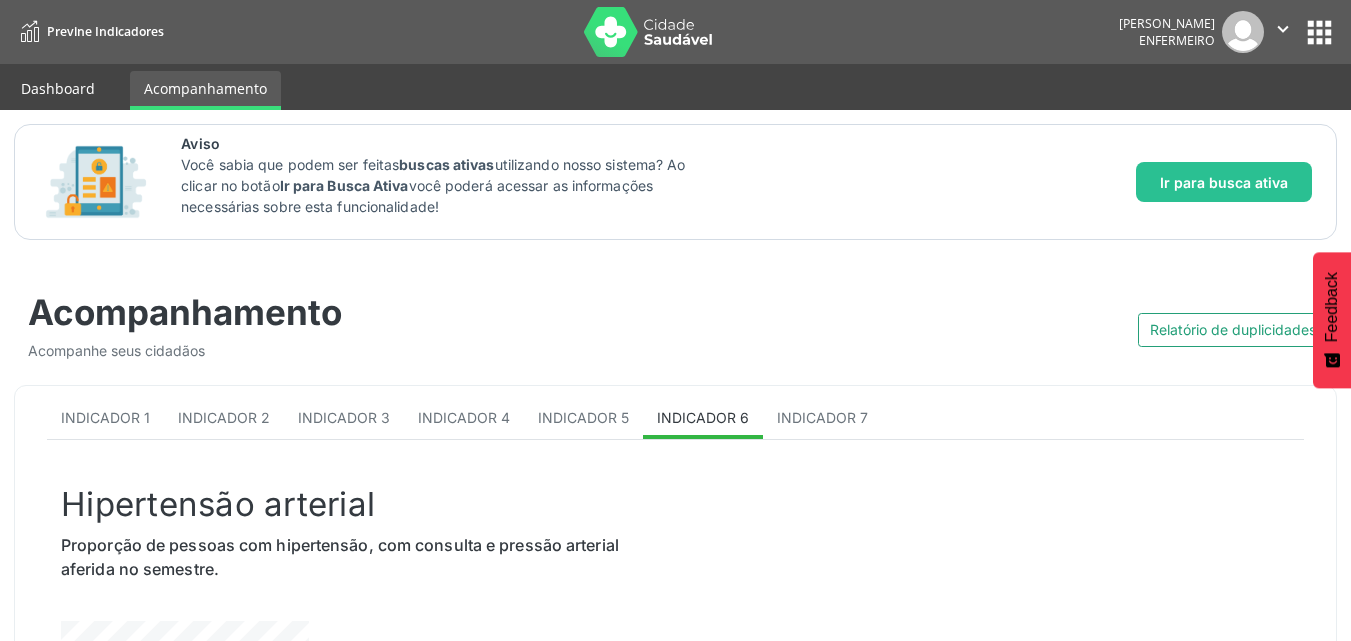 click on "Dashboard" at bounding box center (58, 88) 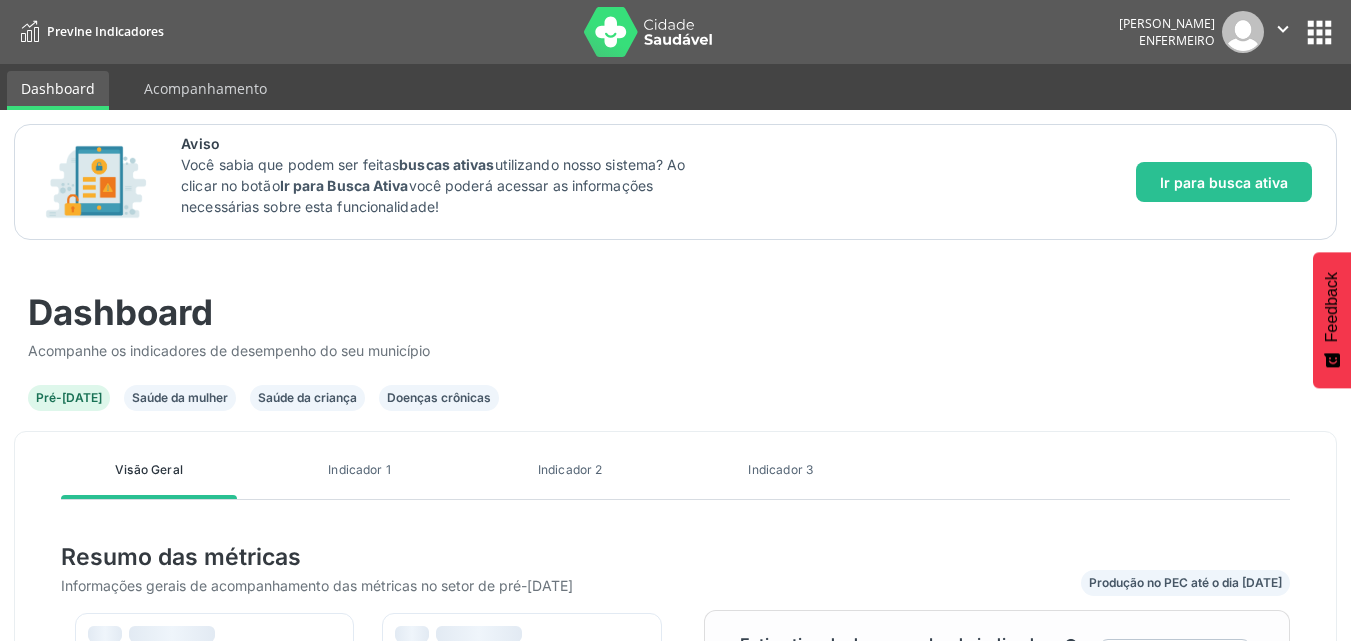 scroll, scrollTop: 999638, scrollLeft: 999415, axis: both 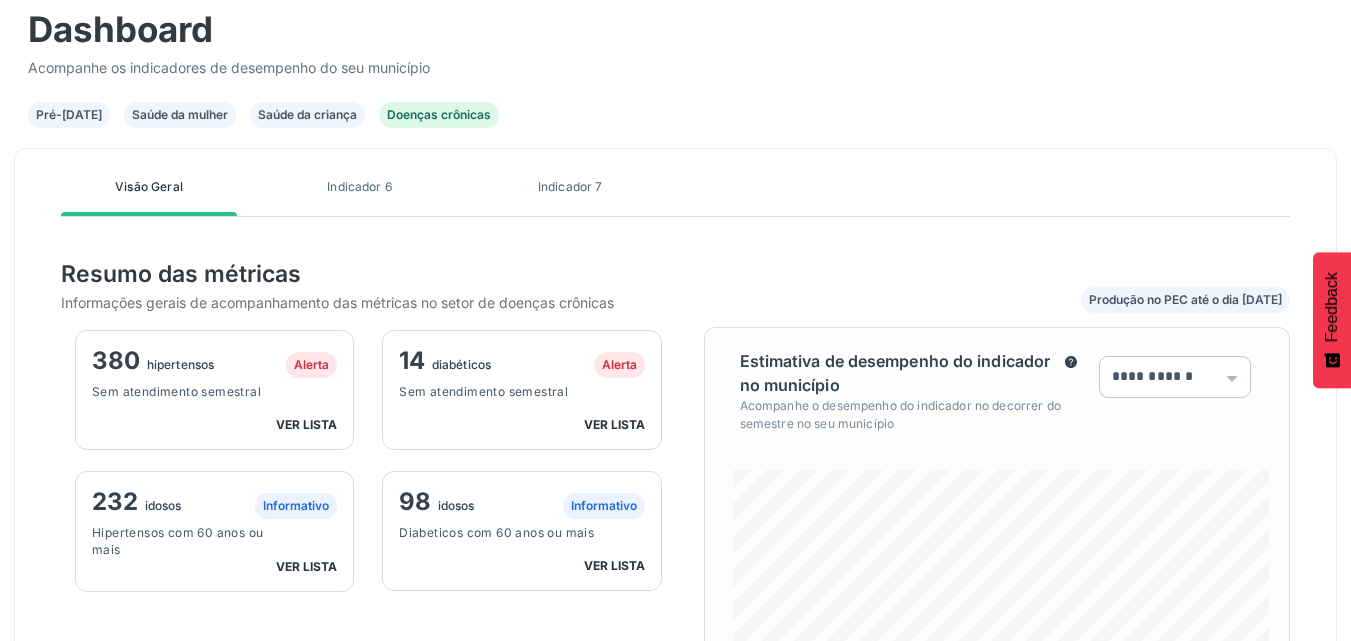 click on "Indicador 6" at bounding box center [360, 187] 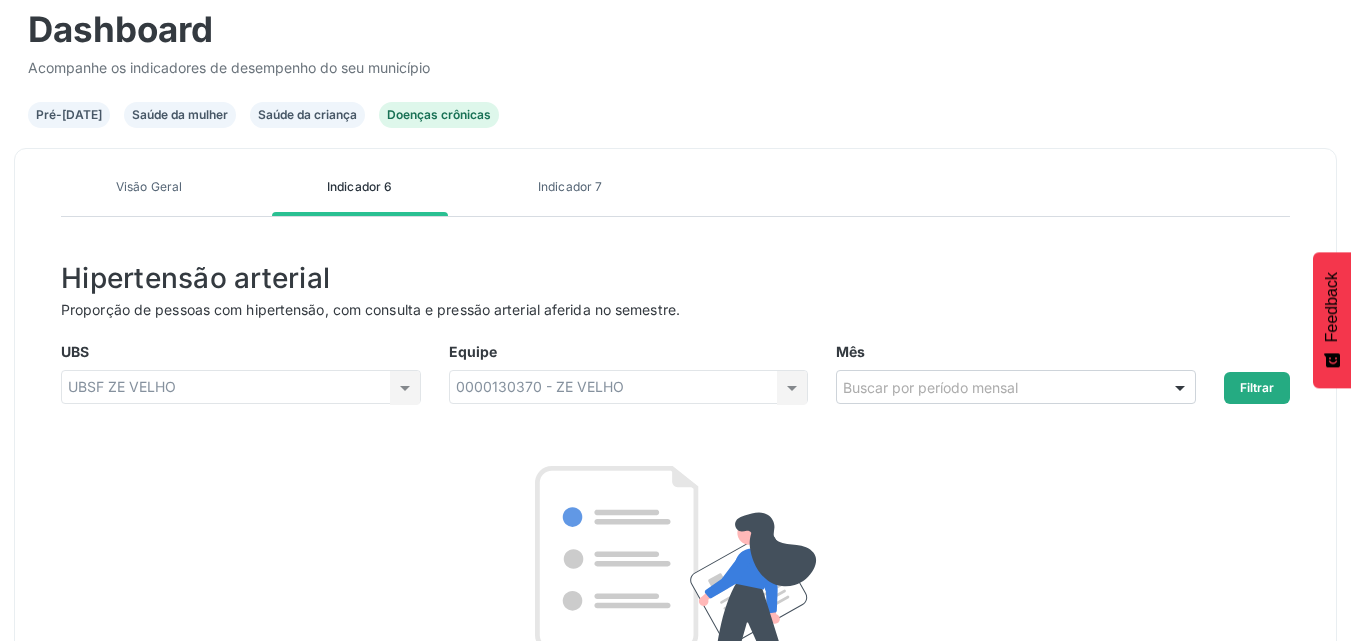 click on "Filtrar" at bounding box center (1257, 388) 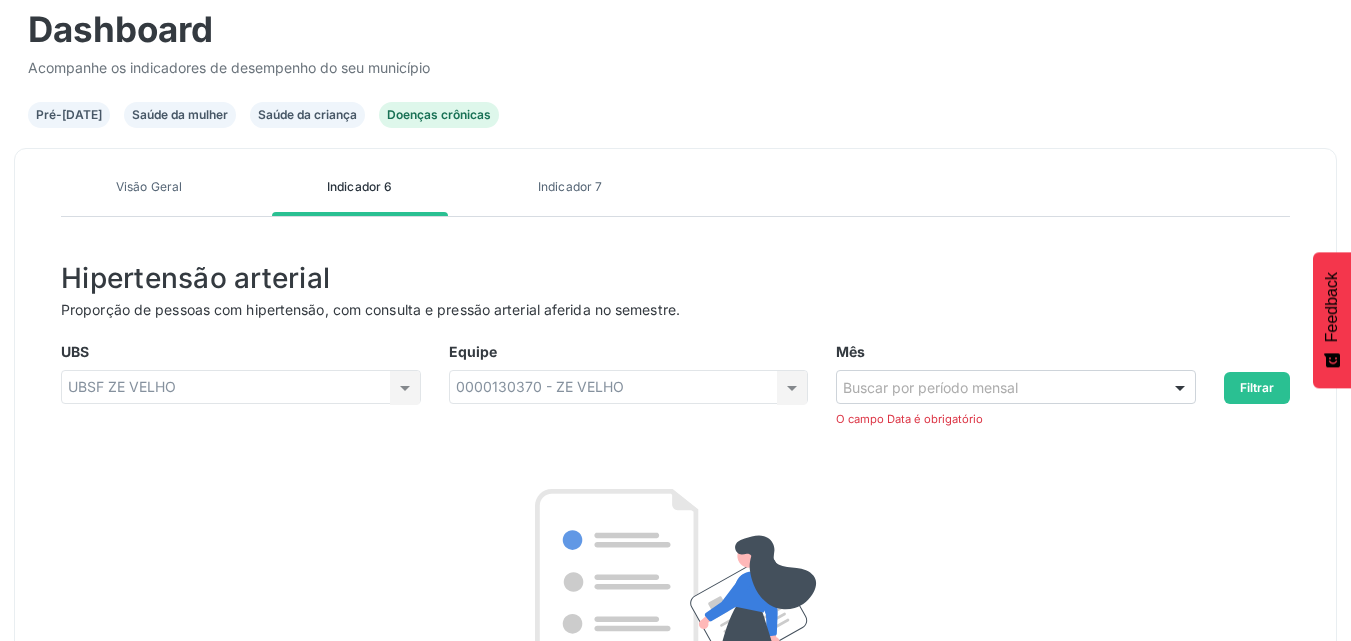 click on "Buscar por período mensal" at bounding box center (1016, 387) 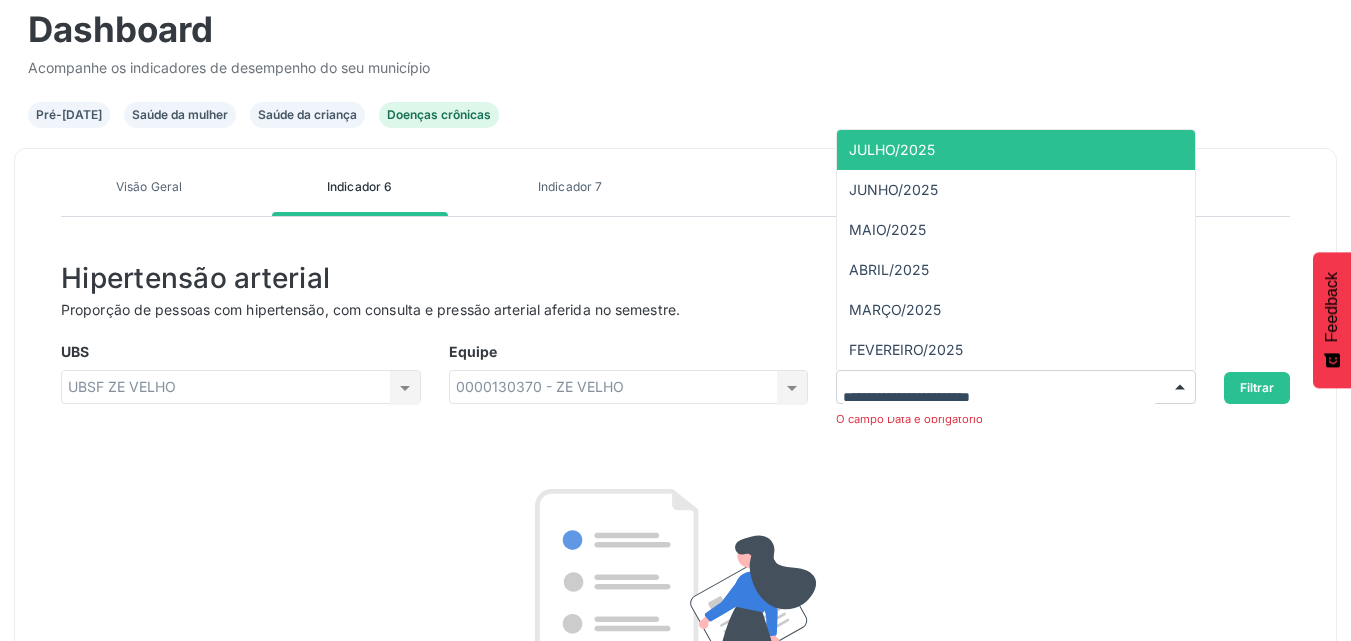 click at bounding box center [1016, 387] 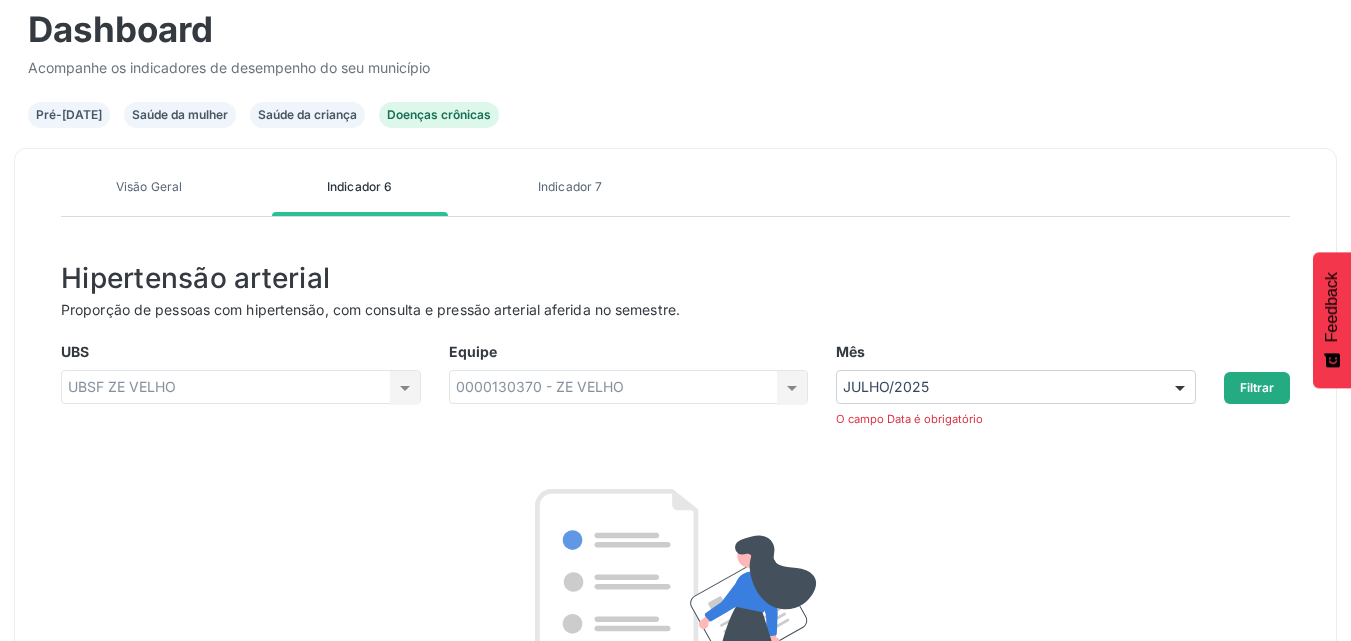 click on "Filtrar" at bounding box center (1257, 388) 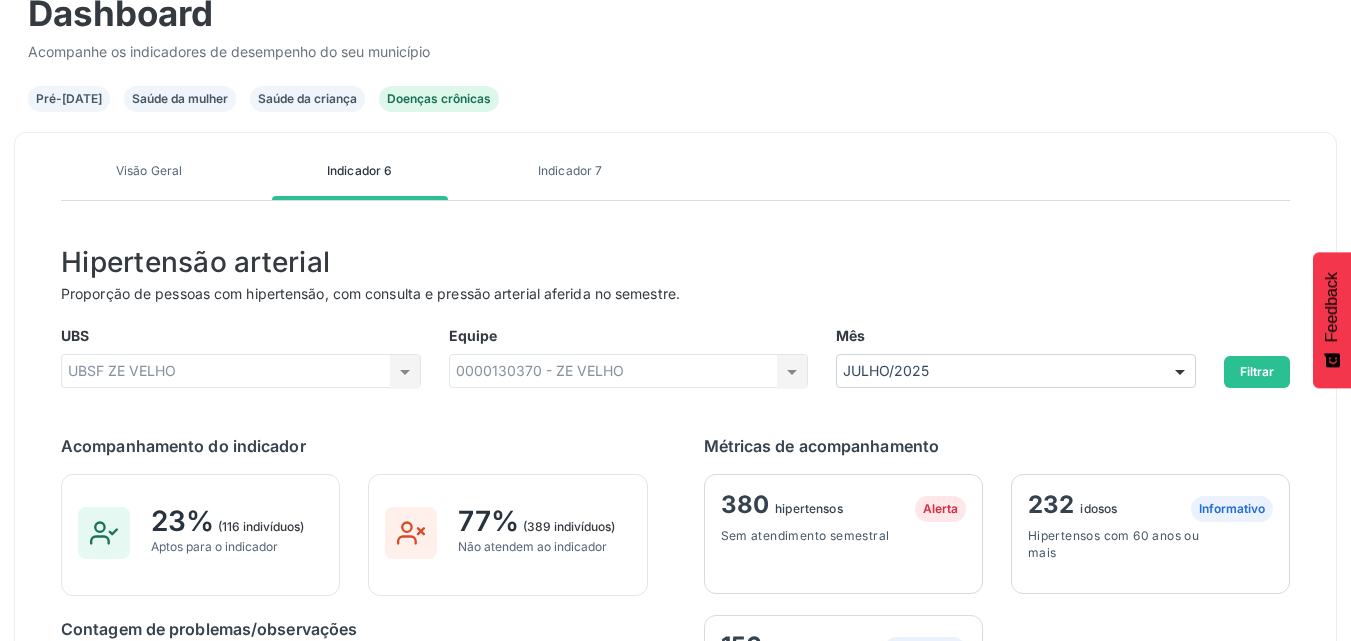 scroll, scrollTop: 272, scrollLeft: 0, axis: vertical 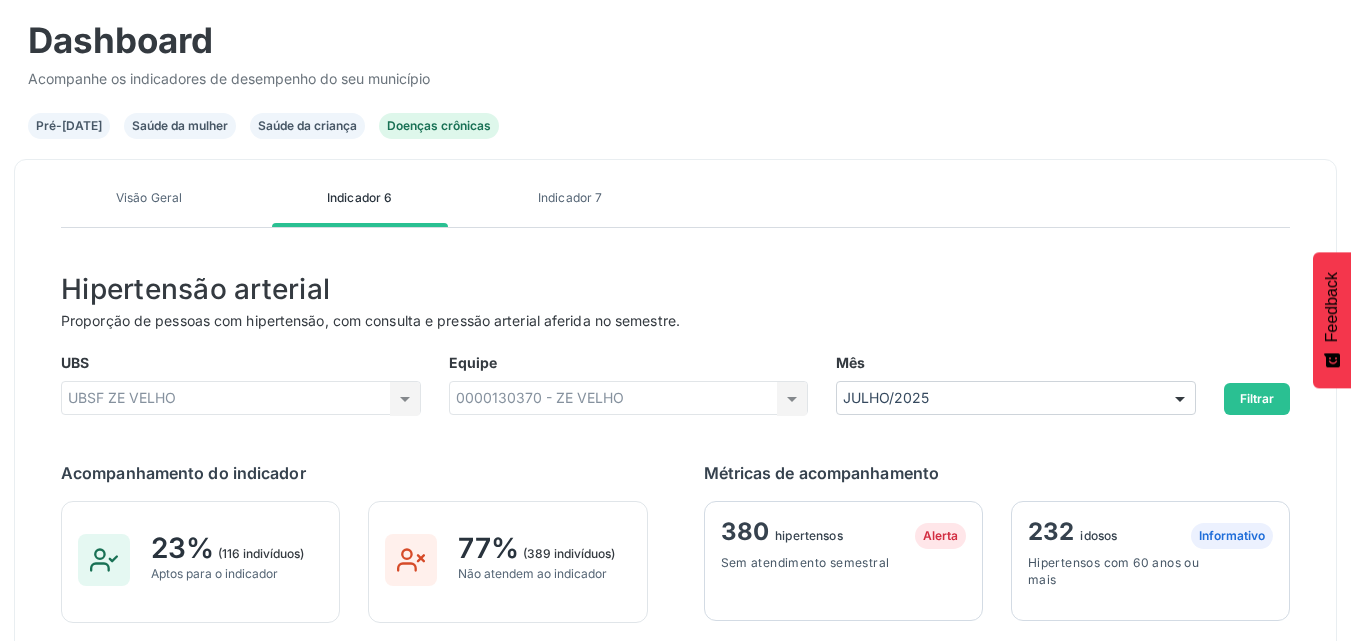 click on "Visão Geral" at bounding box center (149, 198) 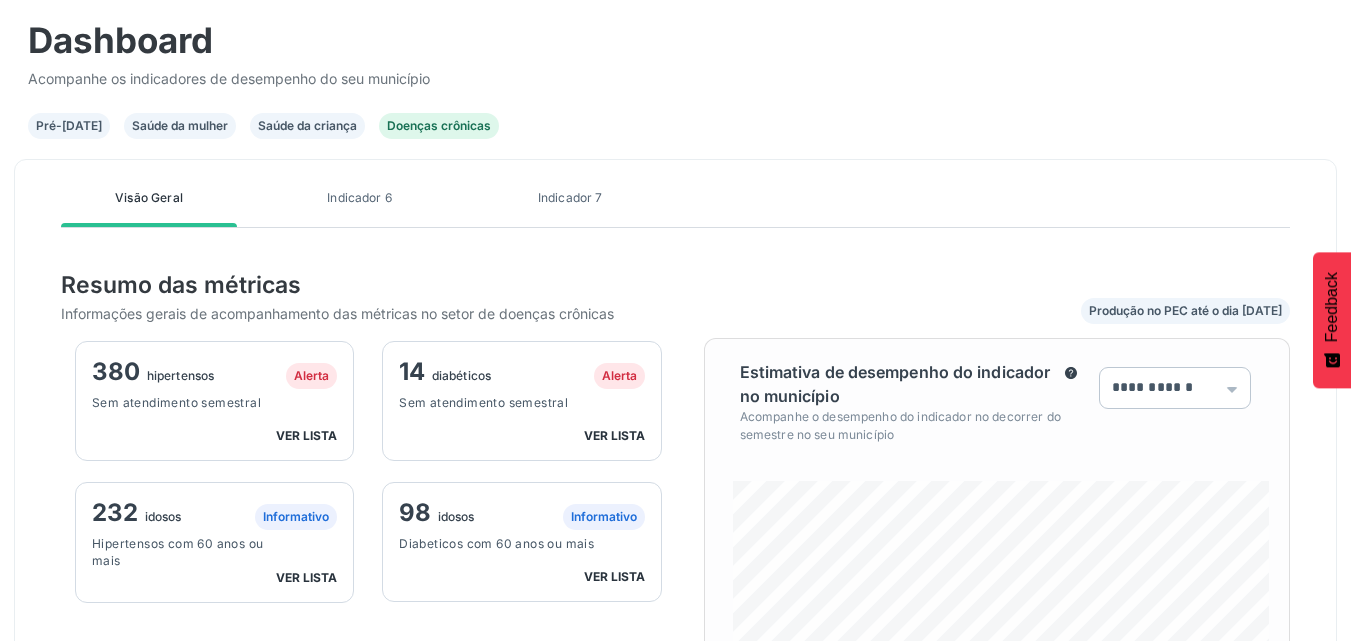 scroll, scrollTop: 999638, scrollLeft: 999415, axis: both 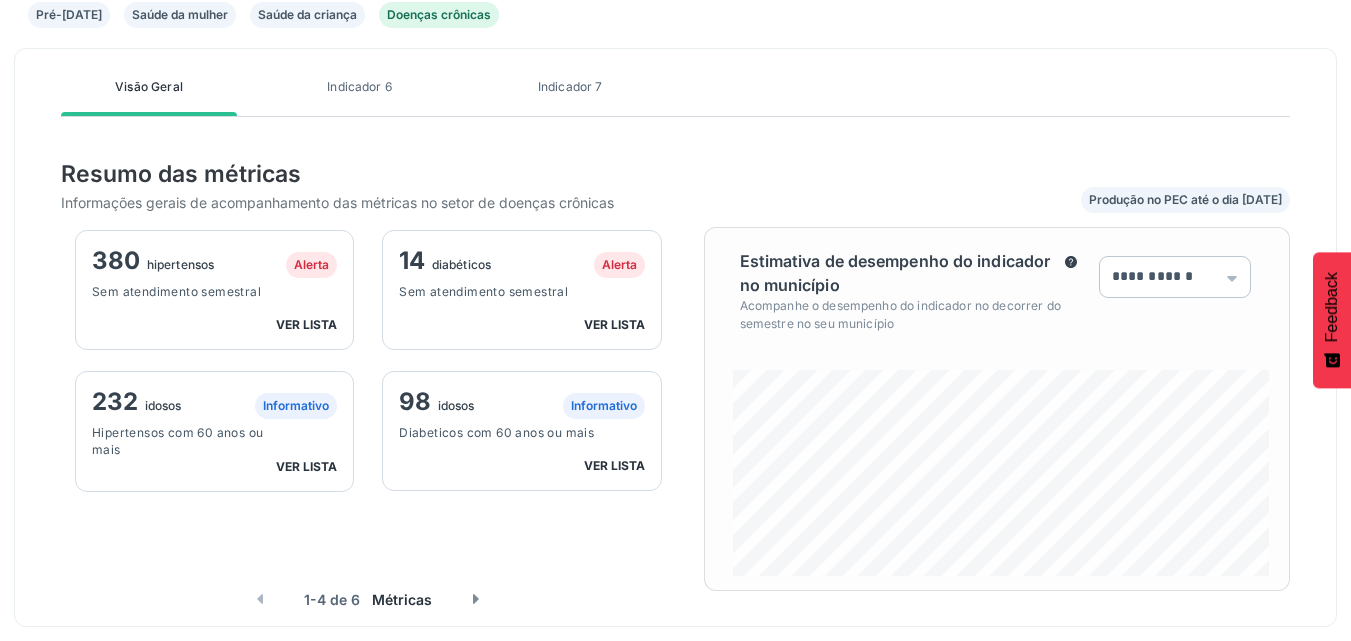 click on "ver lista" at bounding box center (306, 324) 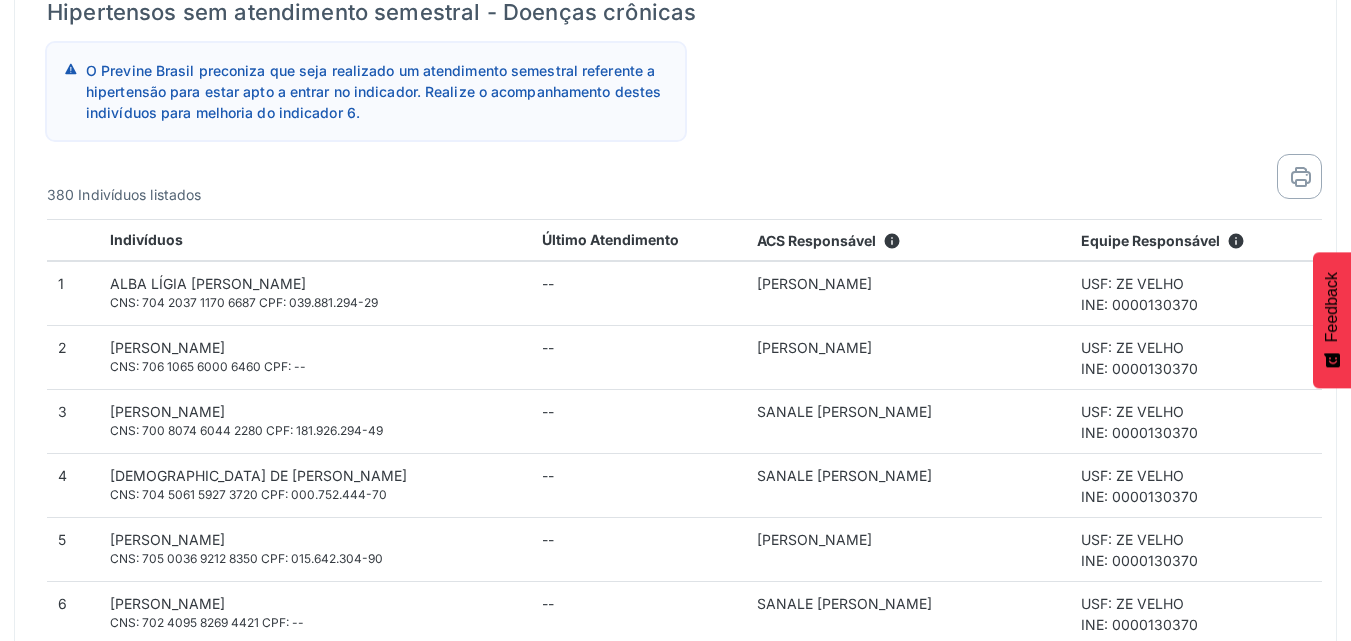 scroll, scrollTop: 535, scrollLeft: 0, axis: vertical 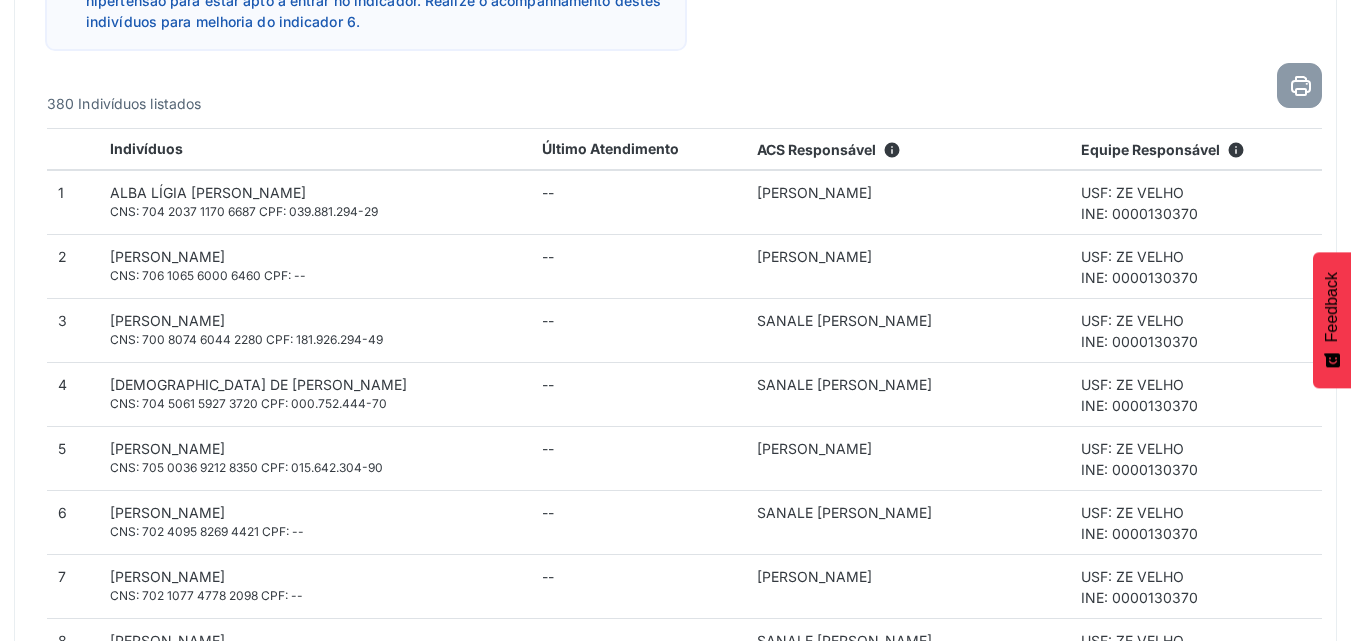 click 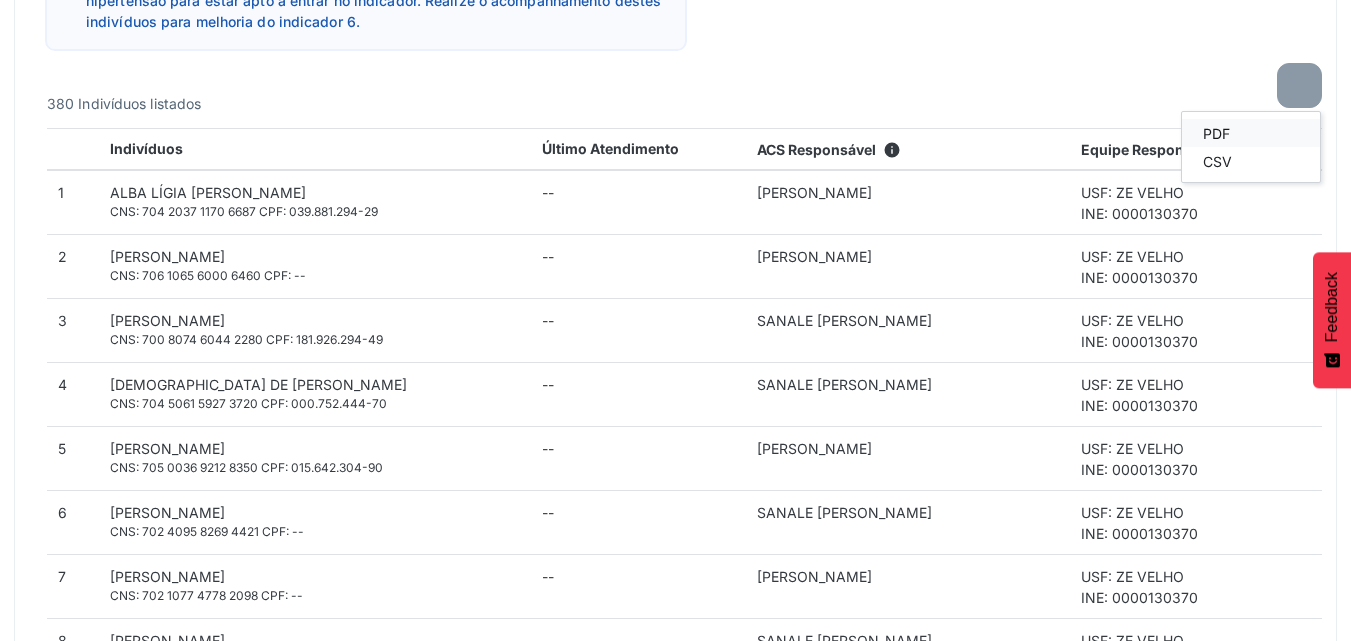 click on "PDF" at bounding box center [1251, 133] 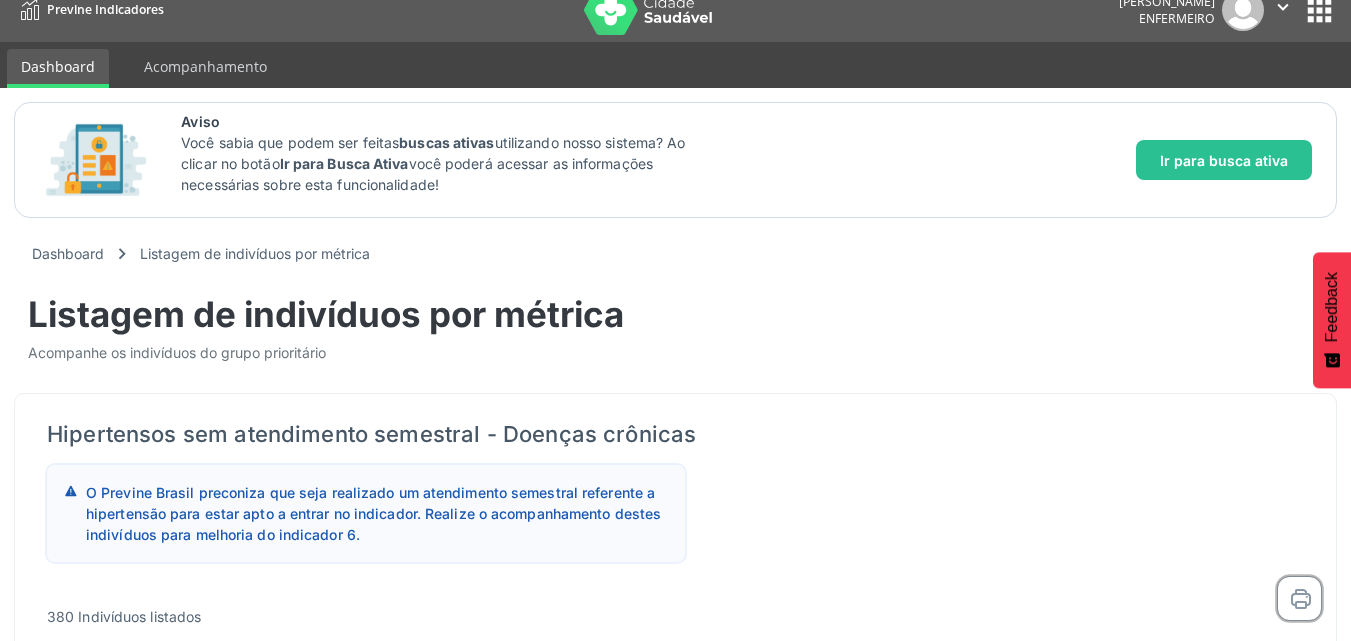 scroll, scrollTop: 0, scrollLeft: 0, axis: both 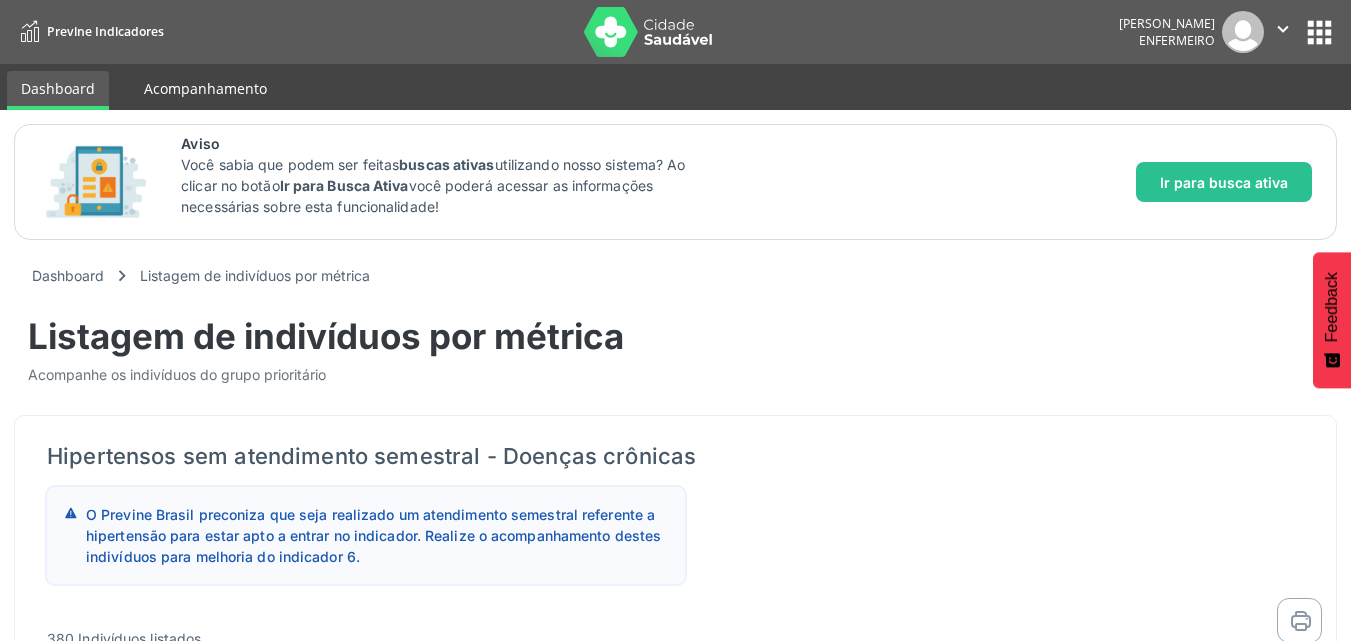 click on "Acompanhamento" at bounding box center (205, 88) 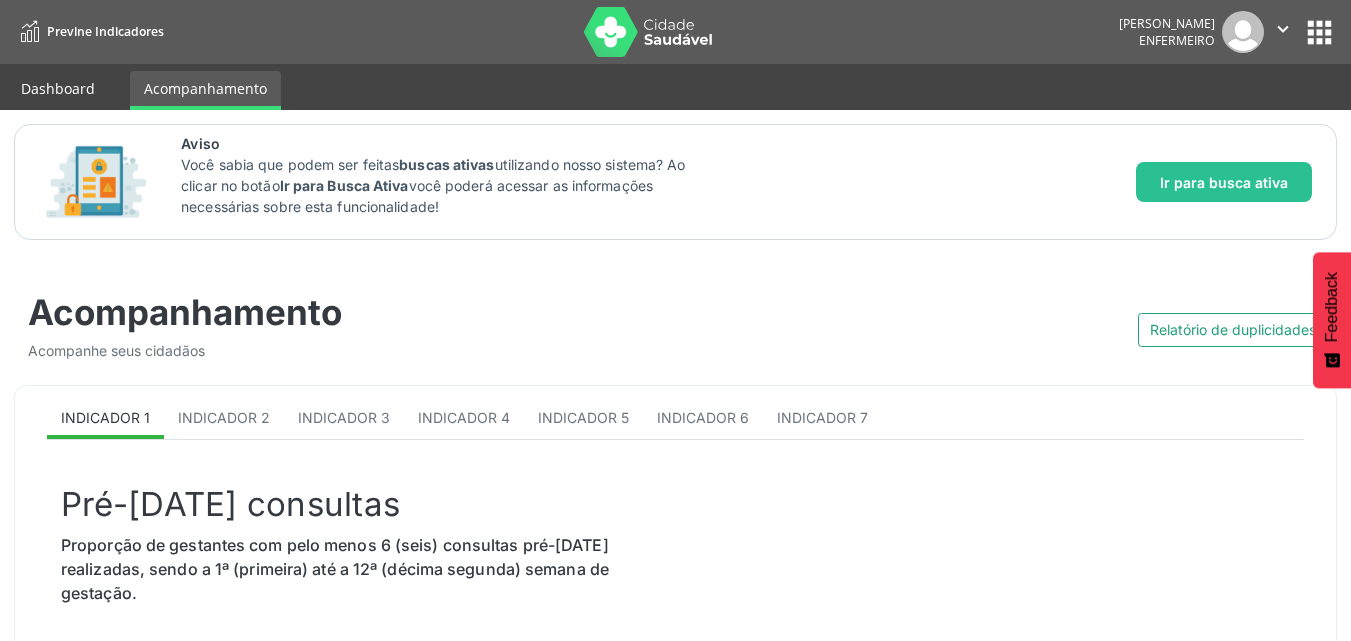 click on "Dashboard" at bounding box center (58, 88) 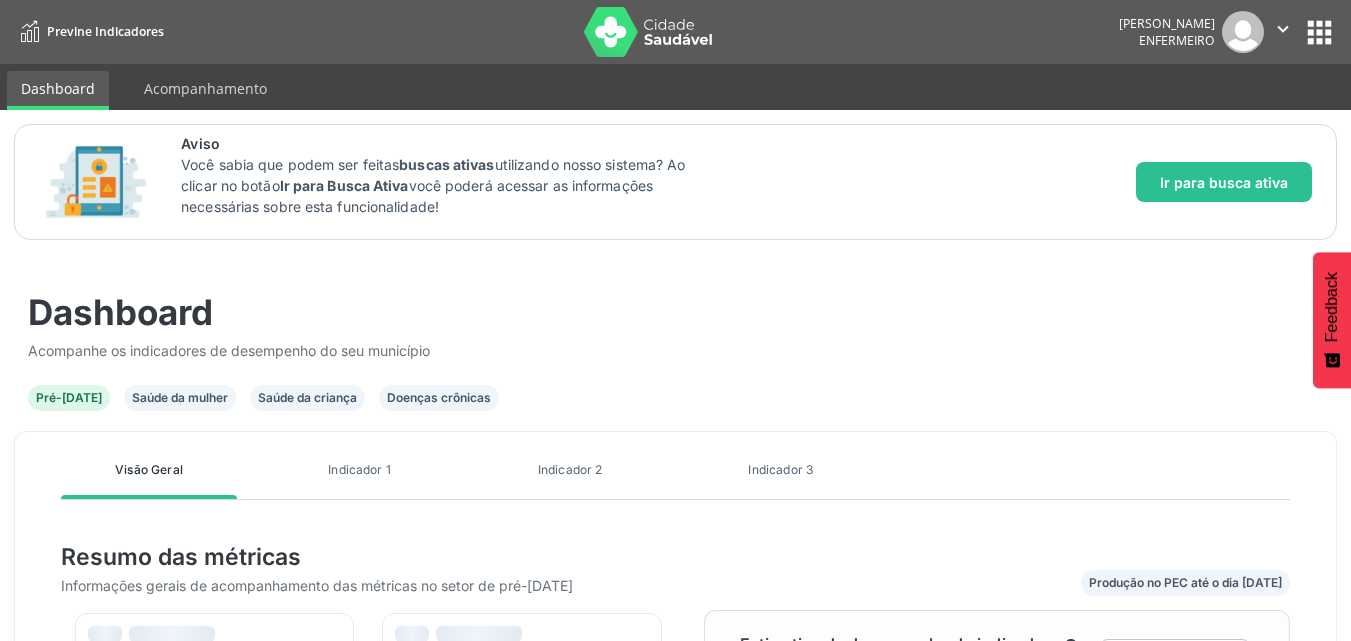 scroll, scrollTop: 999638, scrollLeft: 999415, axis: both 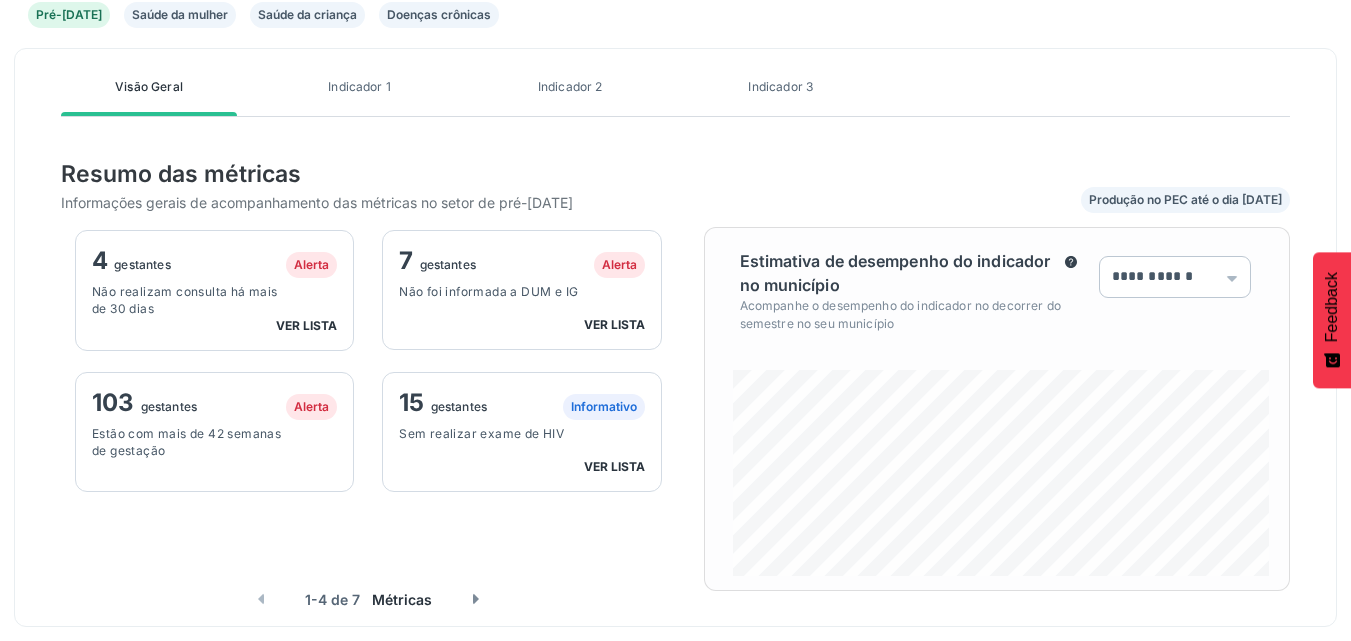 click on "Saúde da mulher" at bounding box center [180, 15] 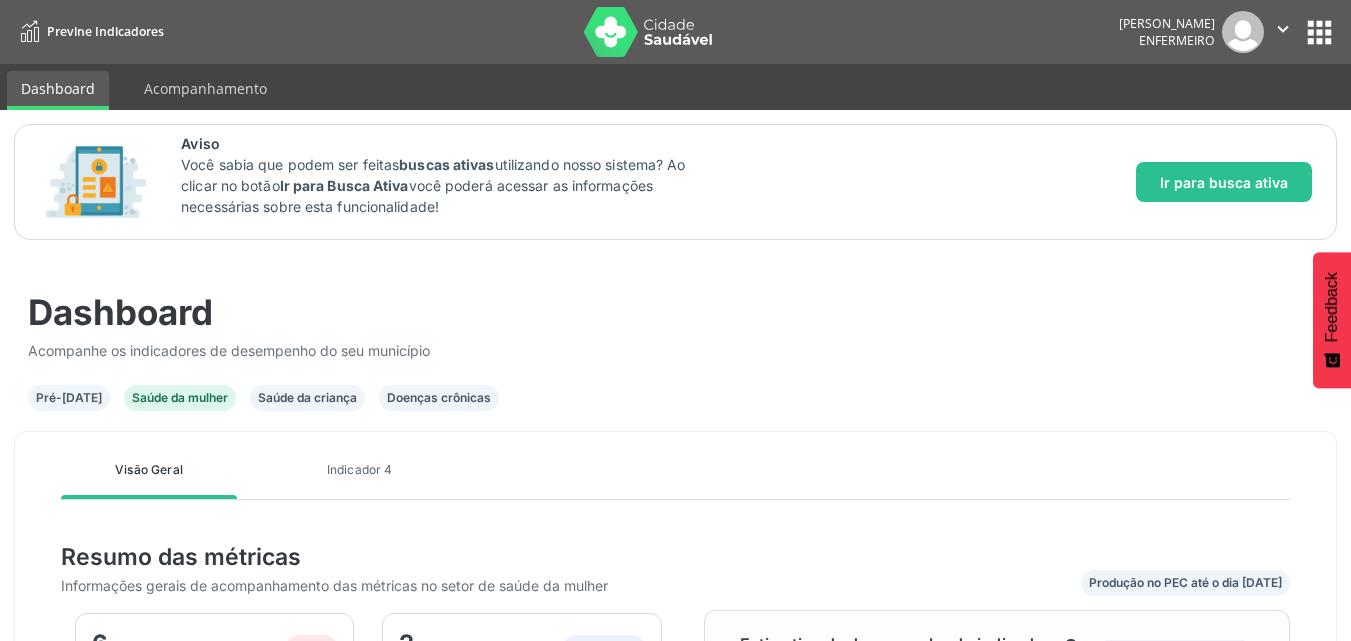 scroll, scrollTop: 999638, scrollLeft: 999415, axis: both 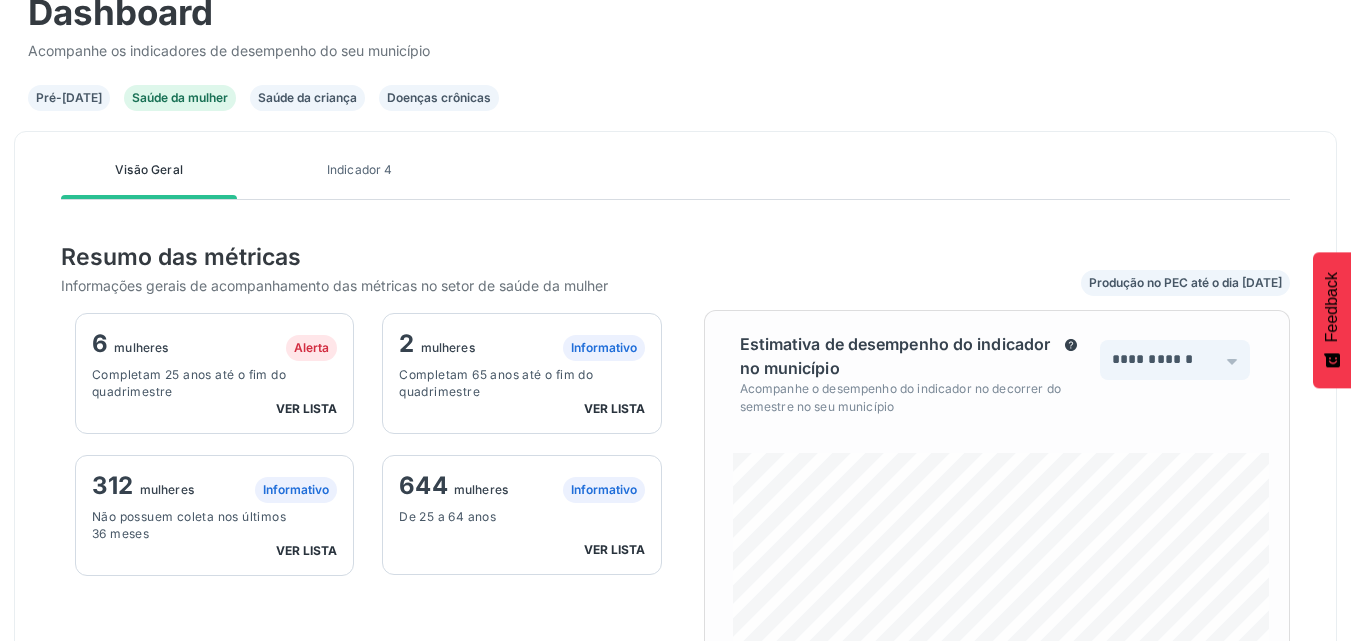 click on "Saúde da criança" at bounding box center [307, 98] 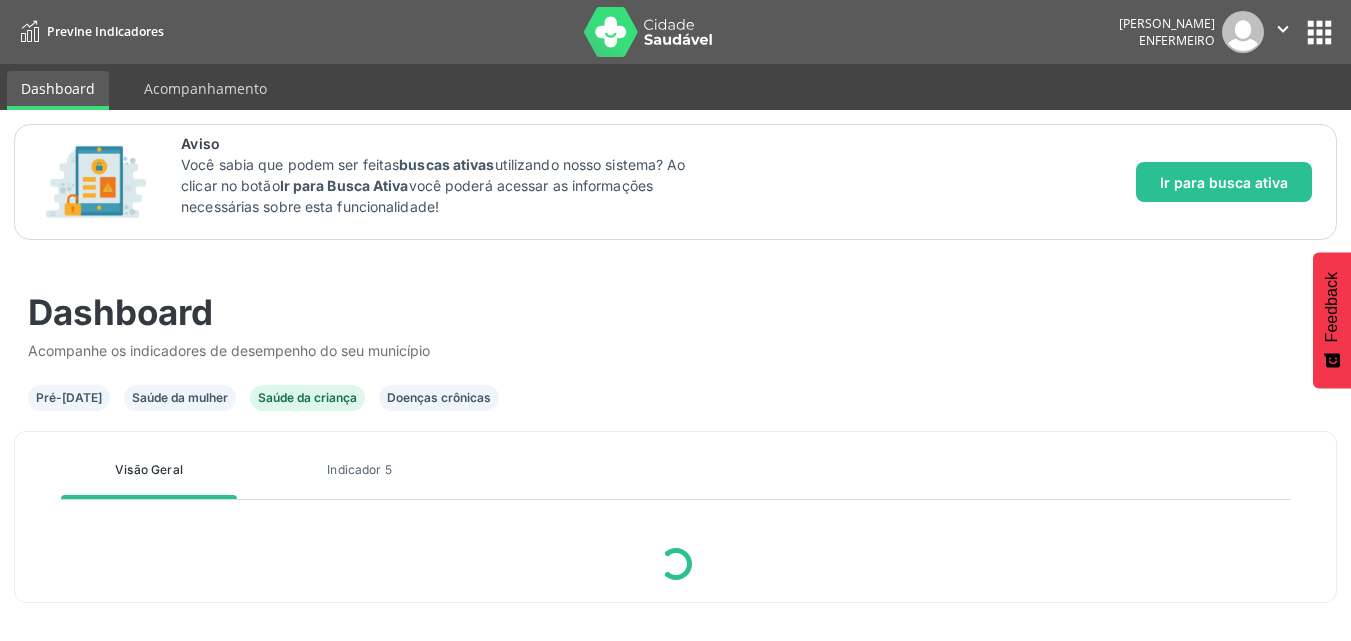 scroll, scrollTop: 0, scrollLeft: 0, axis: both 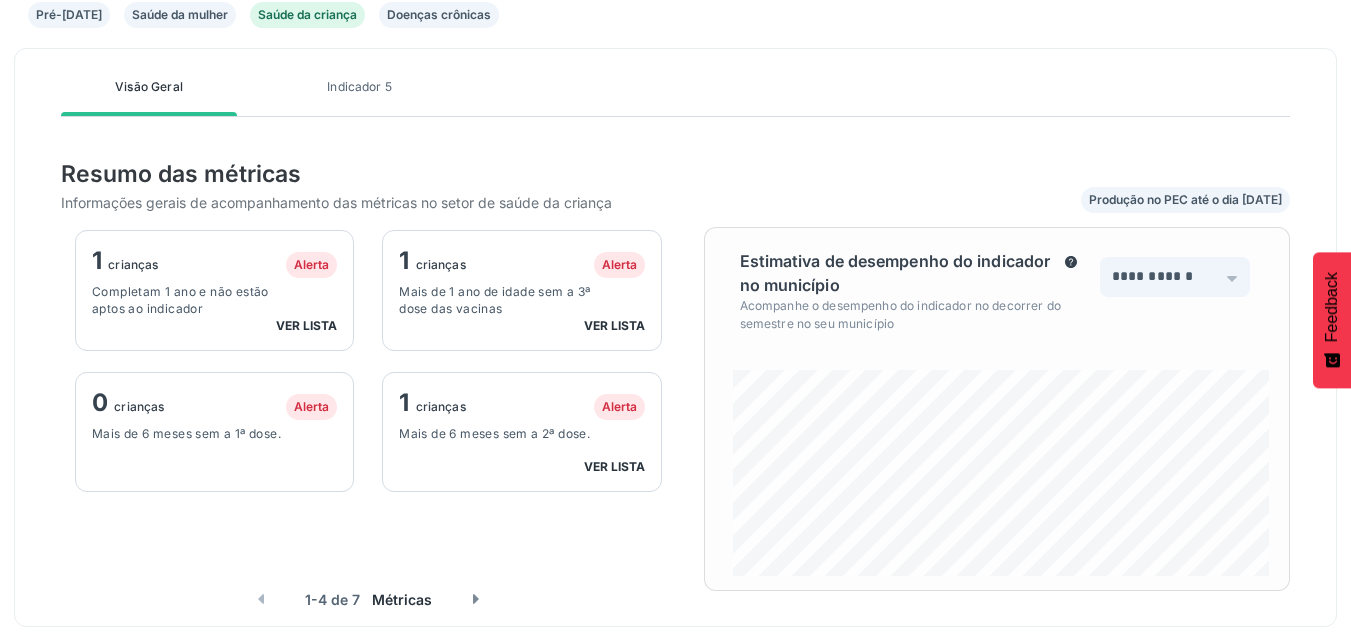 click on "Doenças crônicas" at bounding box center [439, 15] 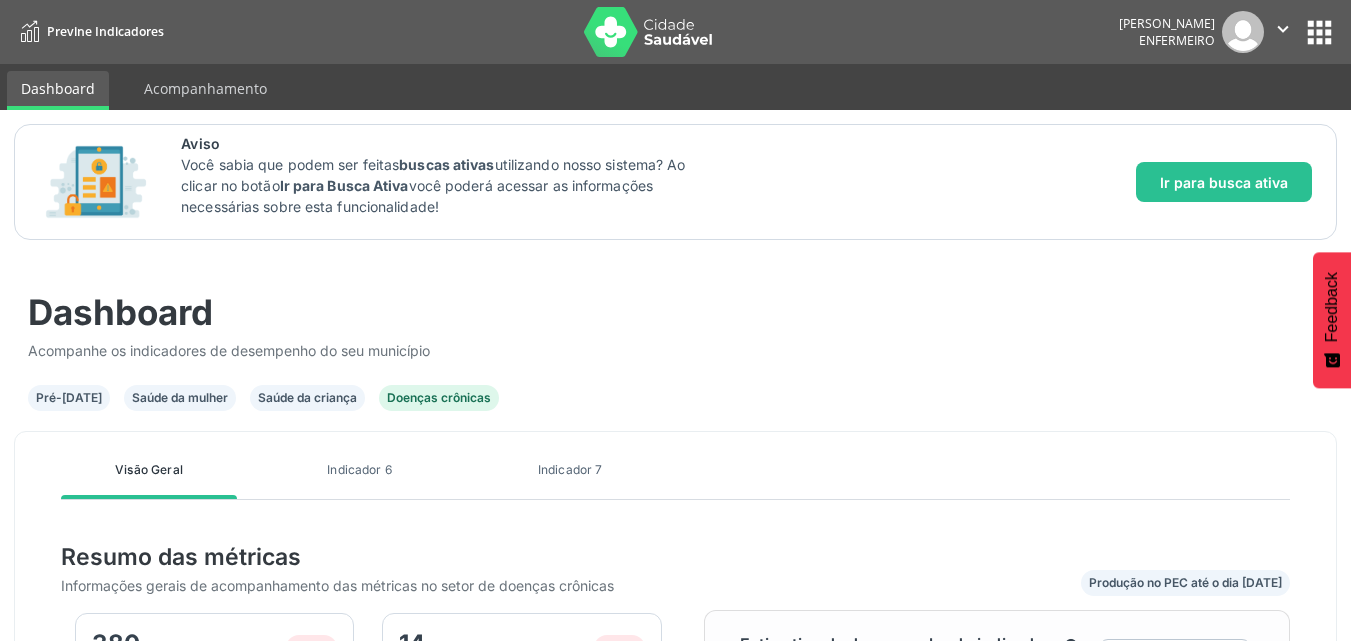 scroll, scrollTop: 999638, scrollLeft: 999415, axis: both 